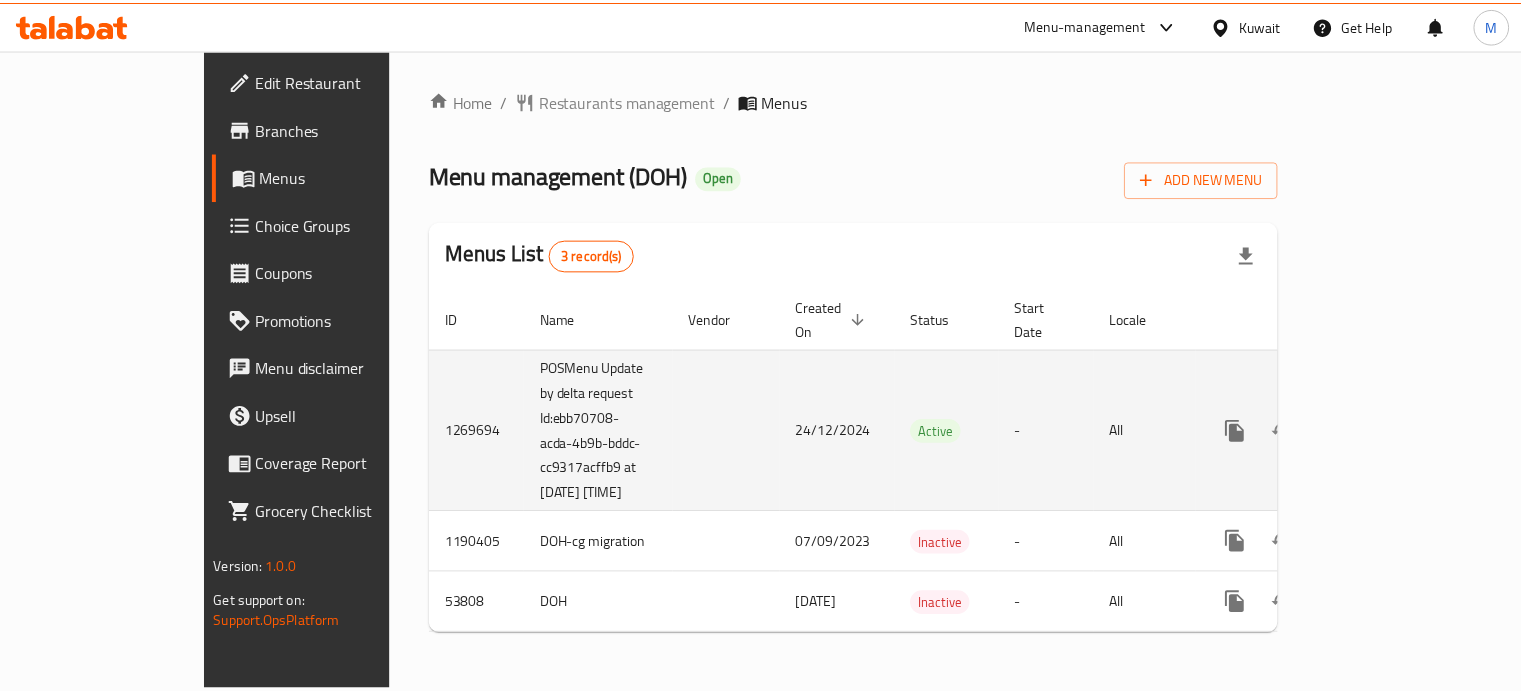 scroll, scrollTop: 0, scrollLeft: 0, axis: both 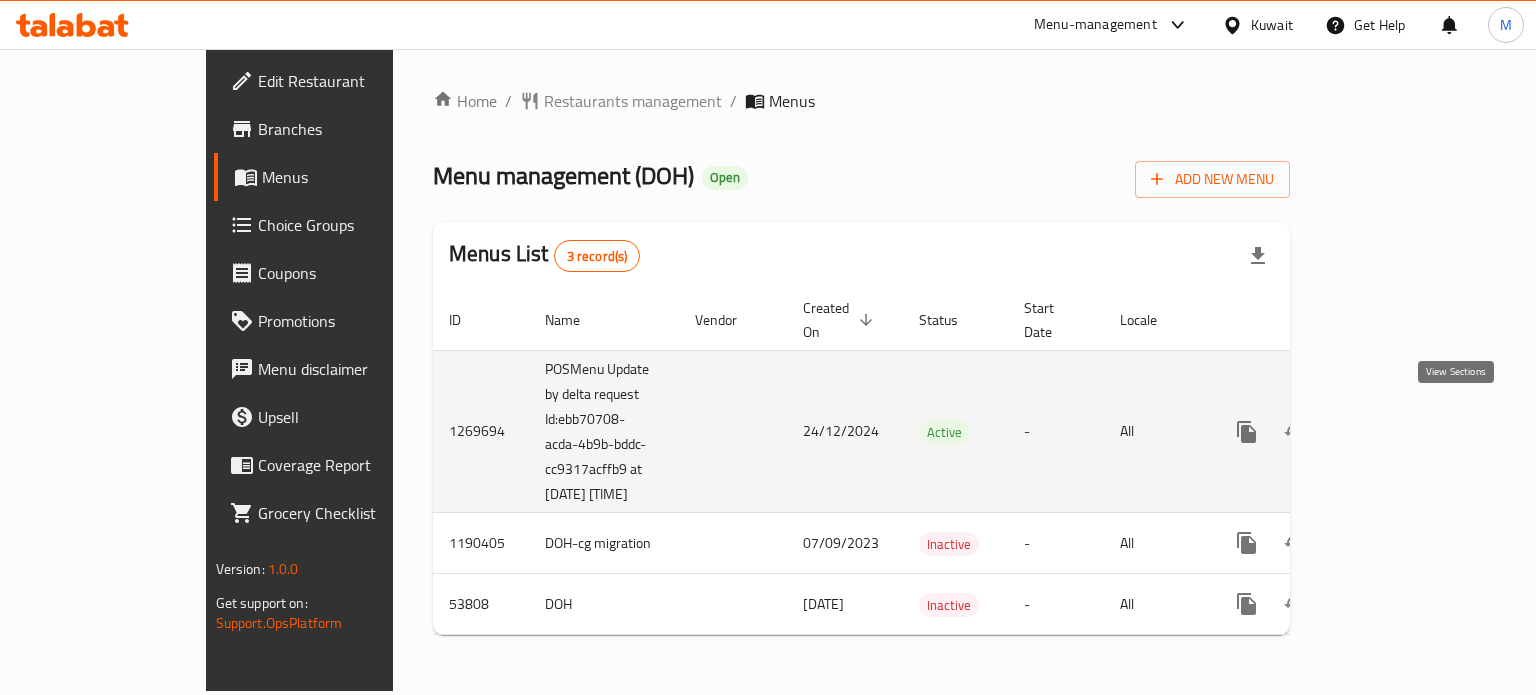 click 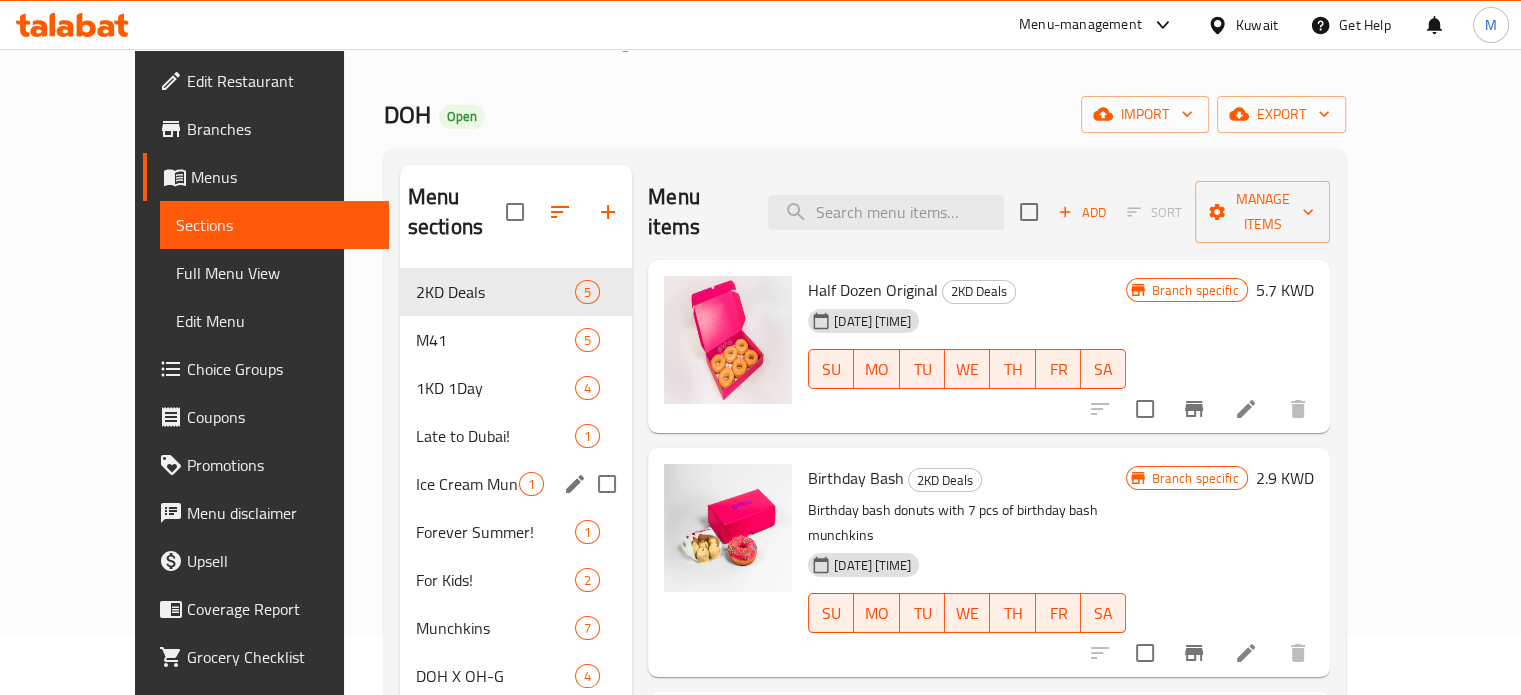 scroll, scrollTop: 100, scrollLeft: 0, axis: vertical 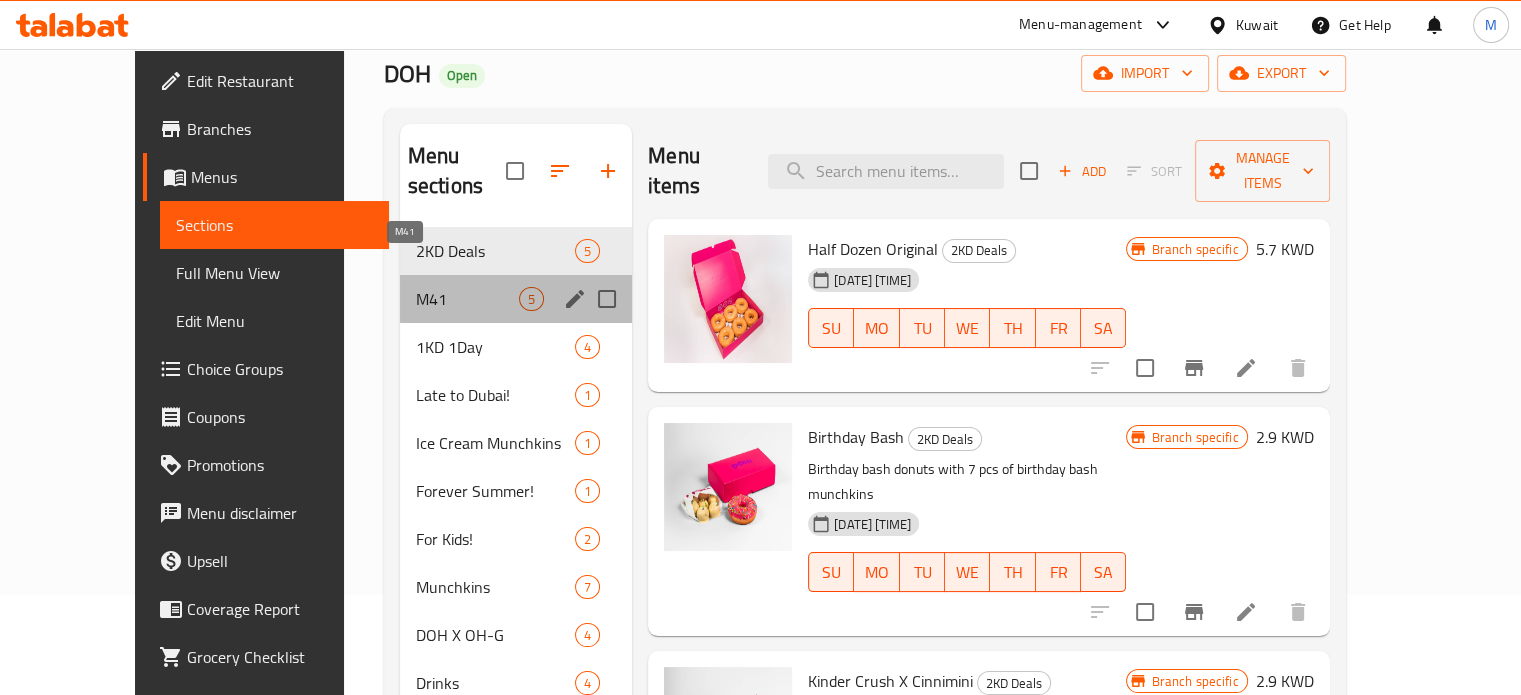 click on "M41" at bounding box center [467, 299] 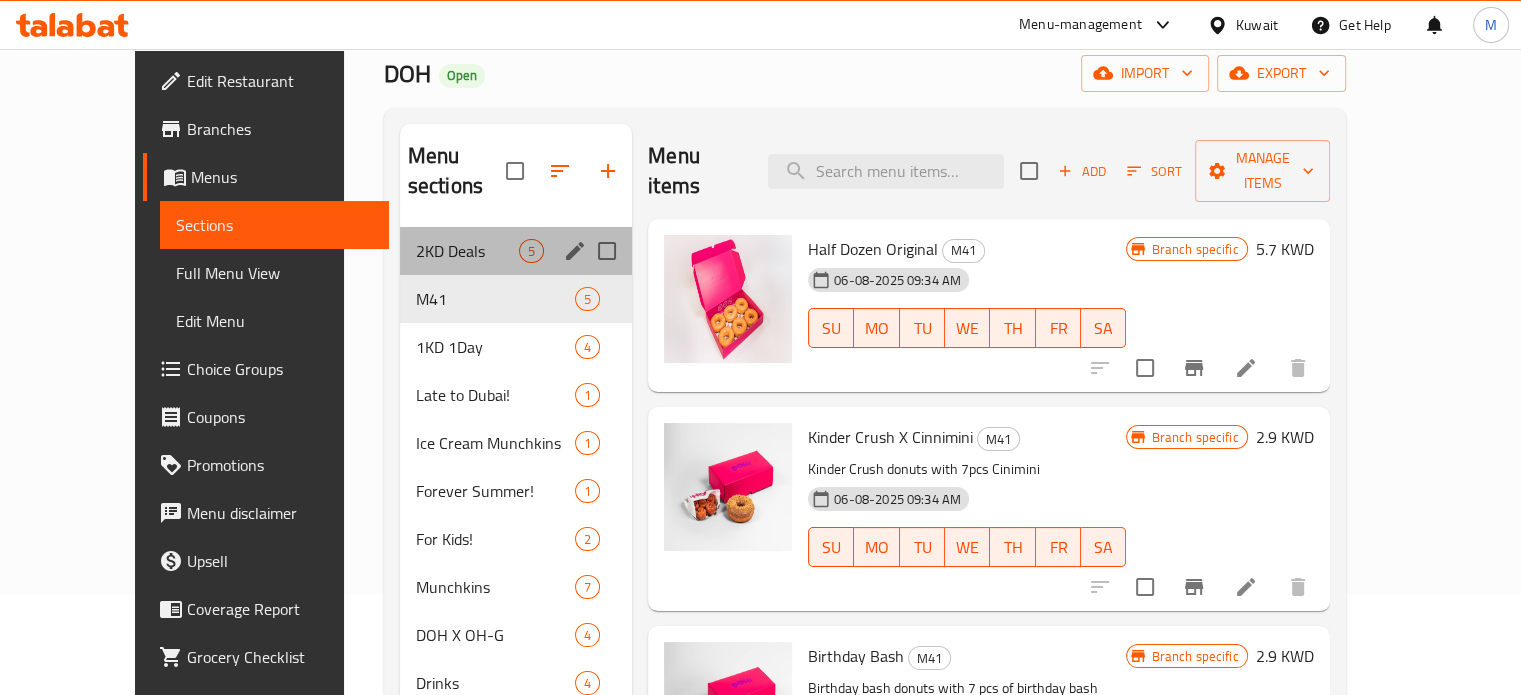 click on "2KD Deals 5" at bounding box center (516, 251) 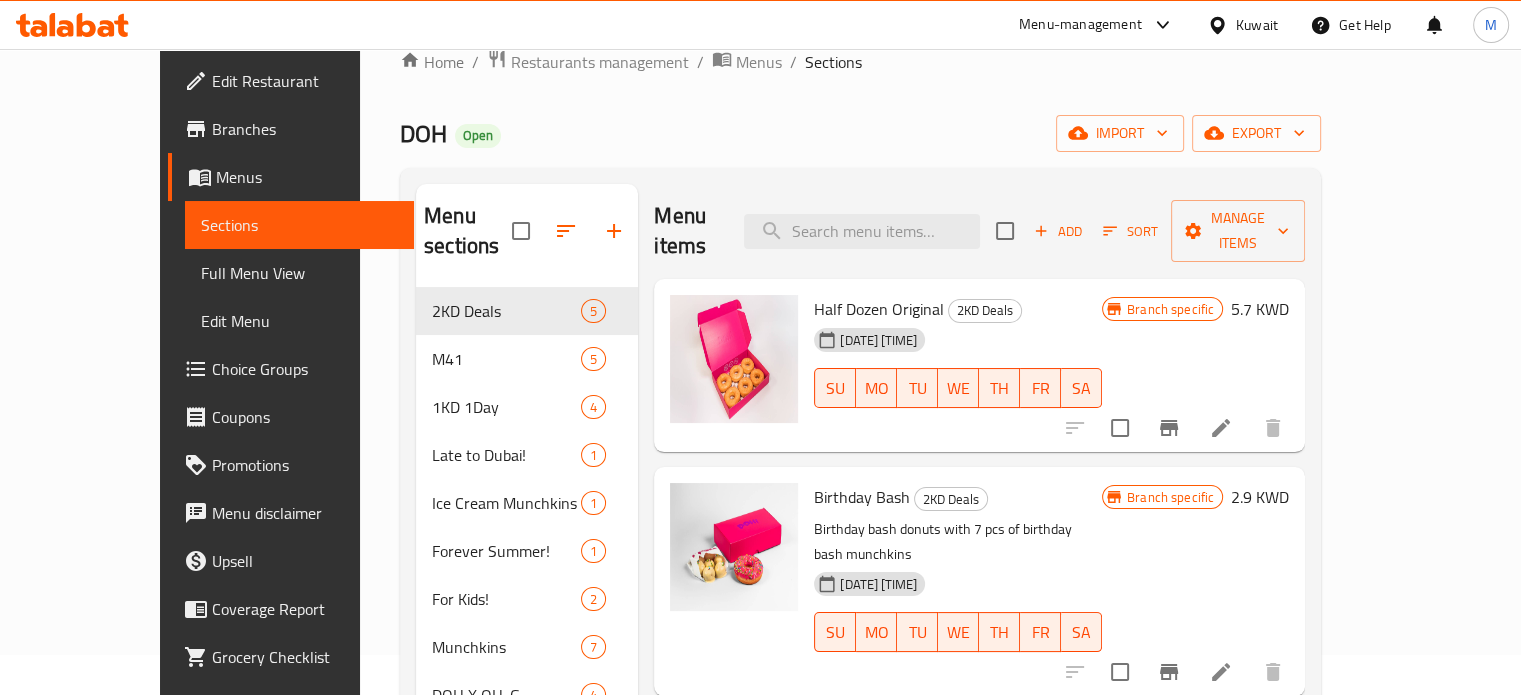 scroll, scrollTop: 0, scrollLeft: 0, axis: both 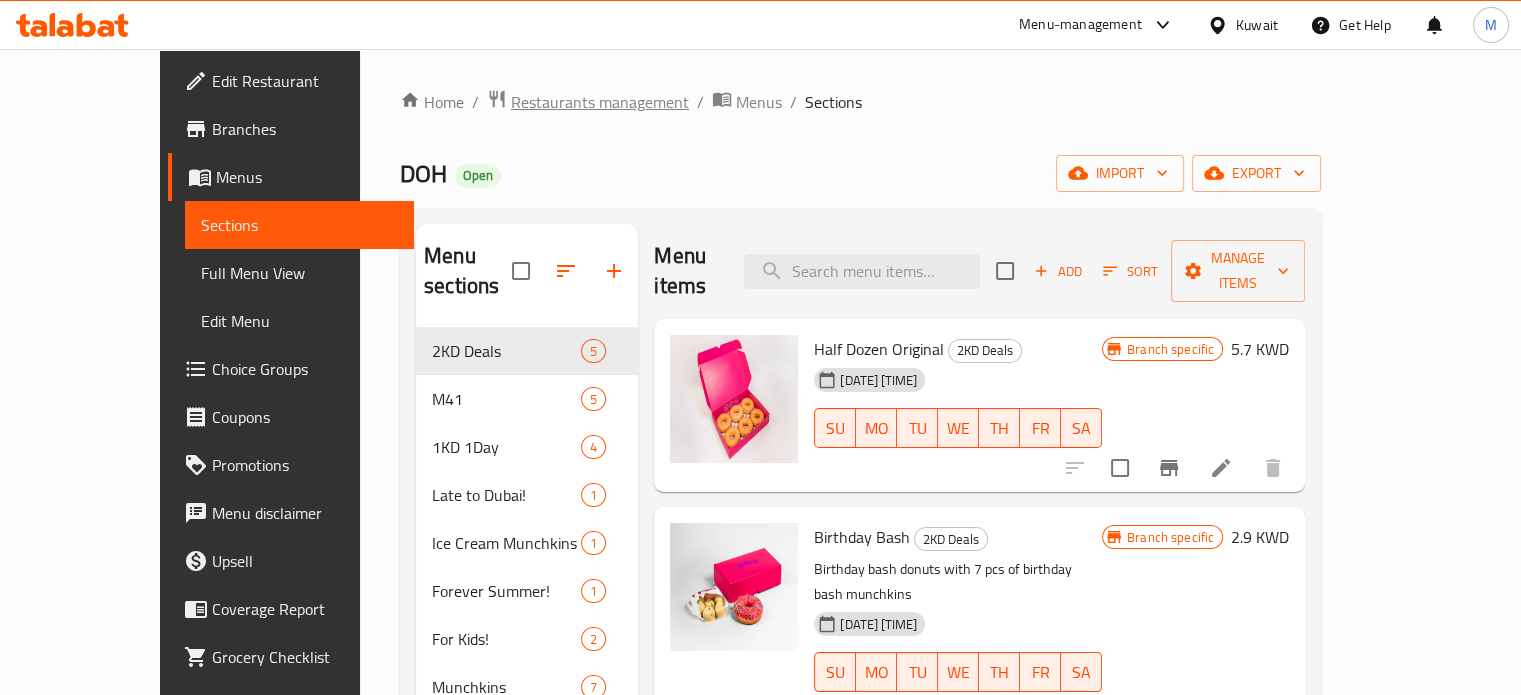 click on "Restaurants management" at bounding box center [600, 102] 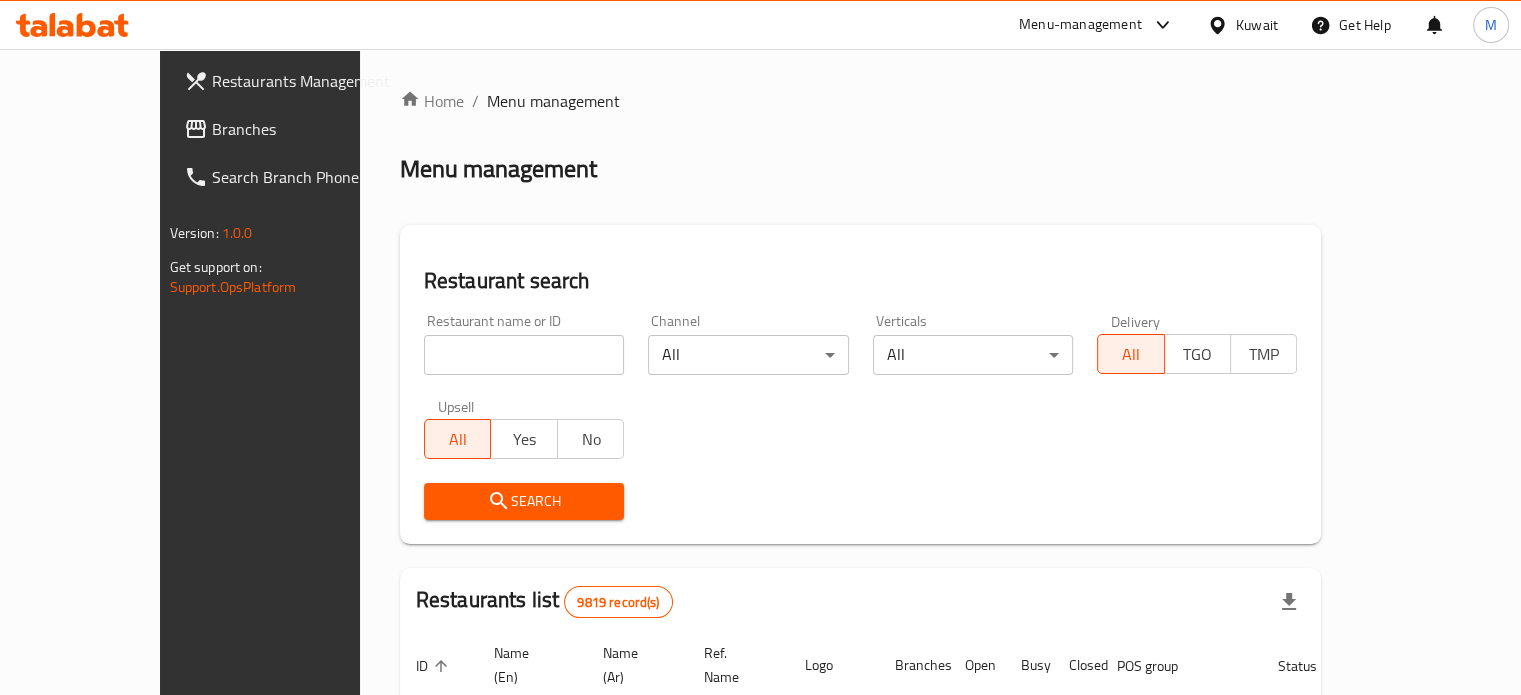 click on "Menu-management" at bounding box center (1080, 25) 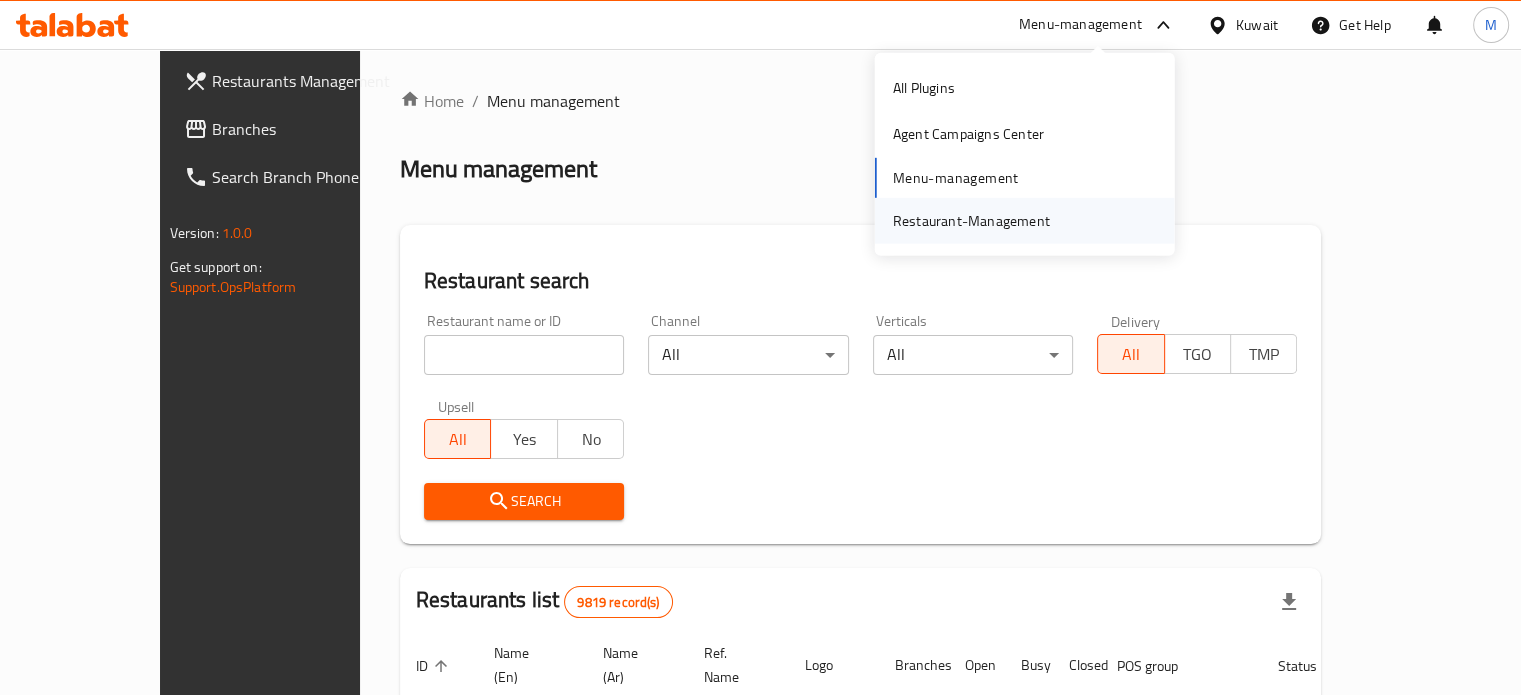 click on "Restaurant-Management" at bounding box center [971, 221] 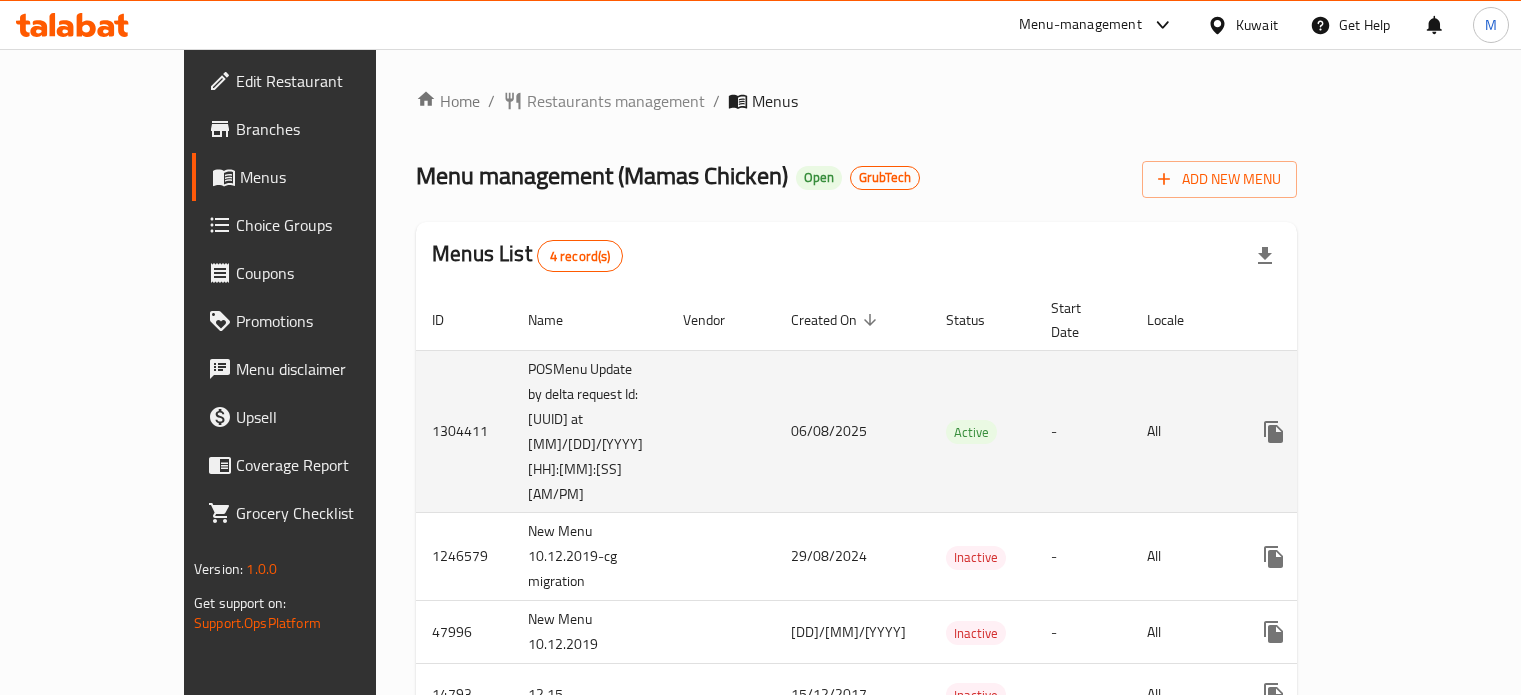 scroll, scrollTop: 0, scrollLeft: 0, axis: both 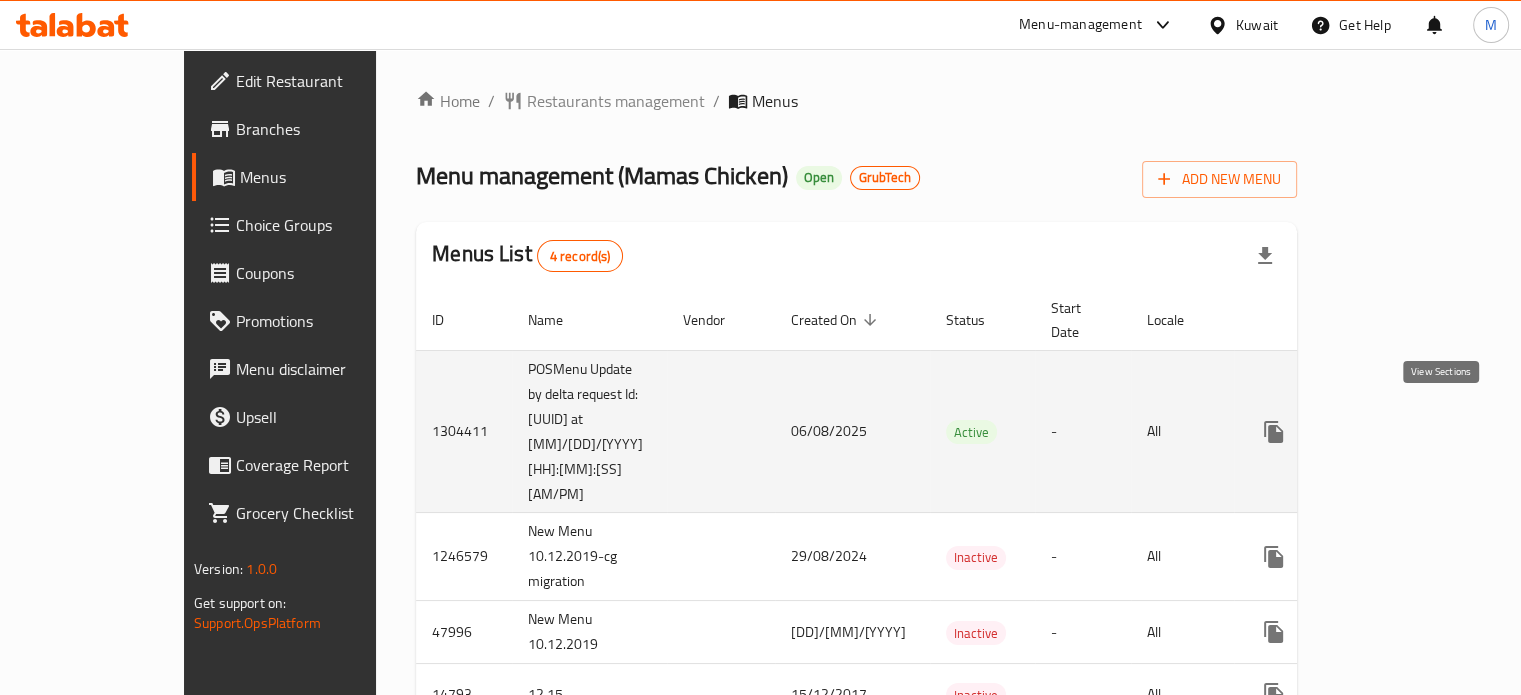 click 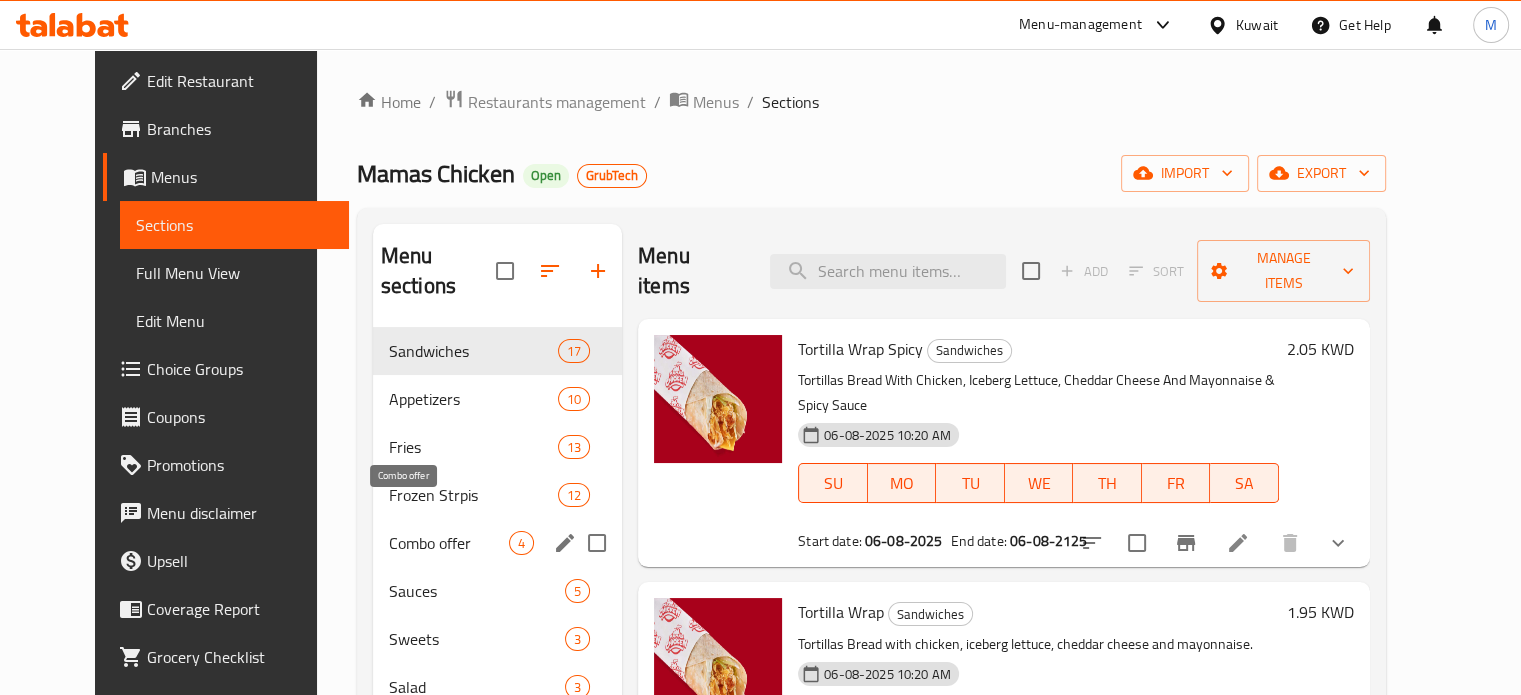 click on "Combo offer" at bounding box center (449, 543) 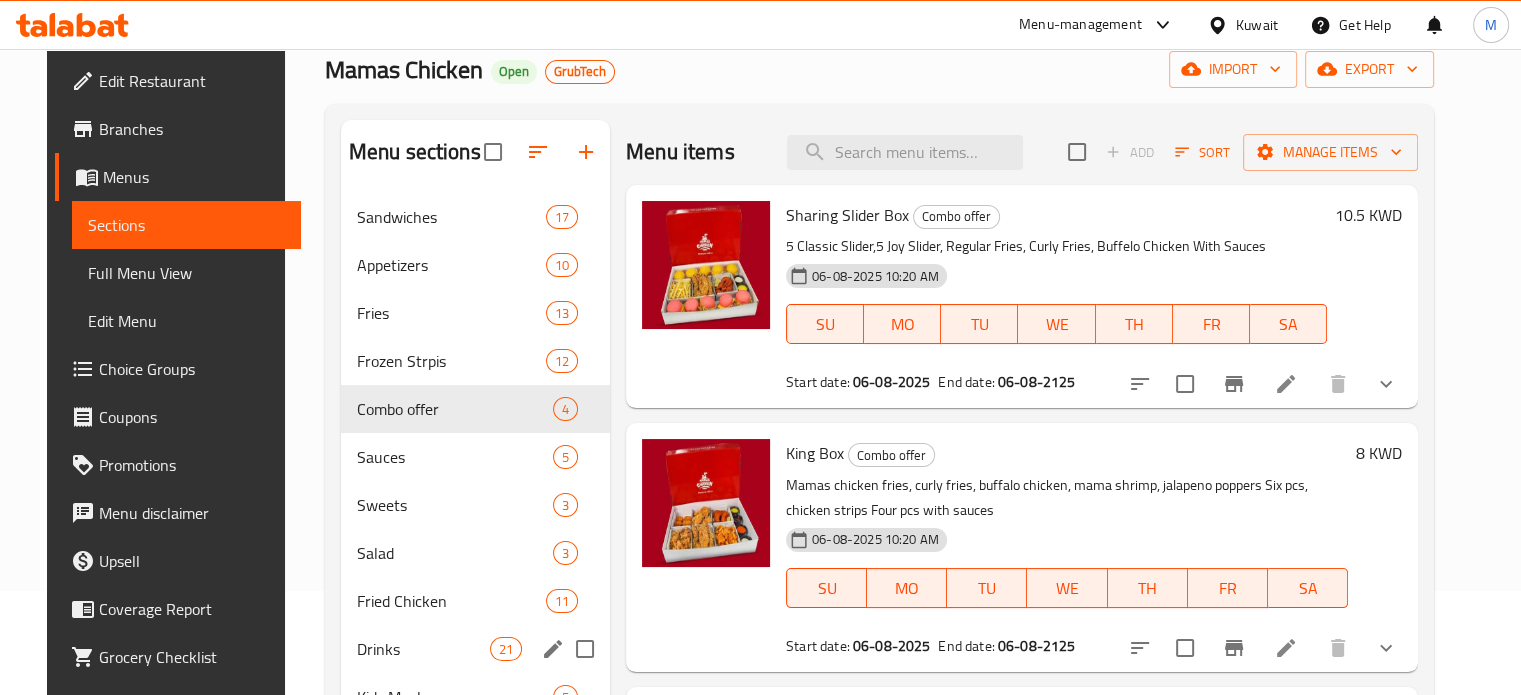 scroll, scrollTop: 200, scrollLeft: 0, axis: vertical 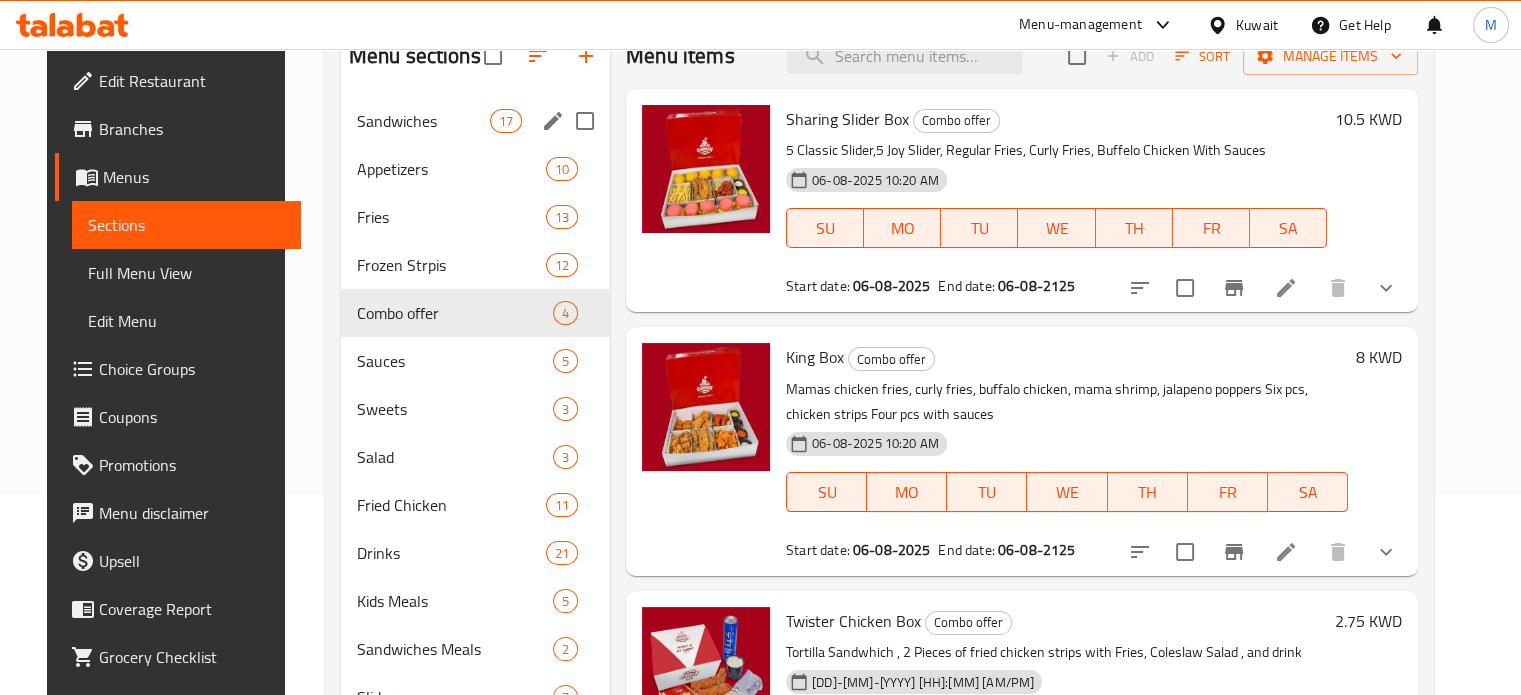 click on "Sandwiches" at bounding box center [423, 121] 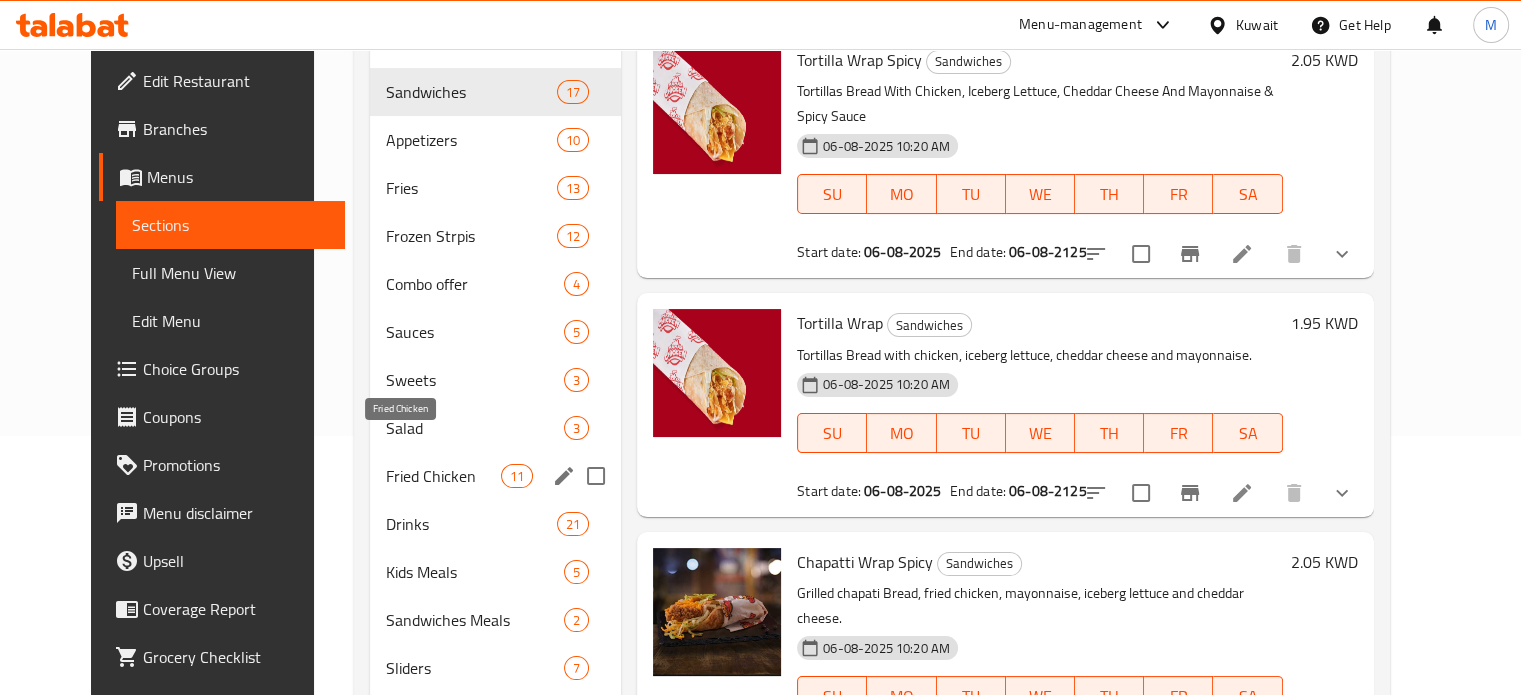 scroll, scrollTop: 300, scrollLeft: 0, axis: vertical 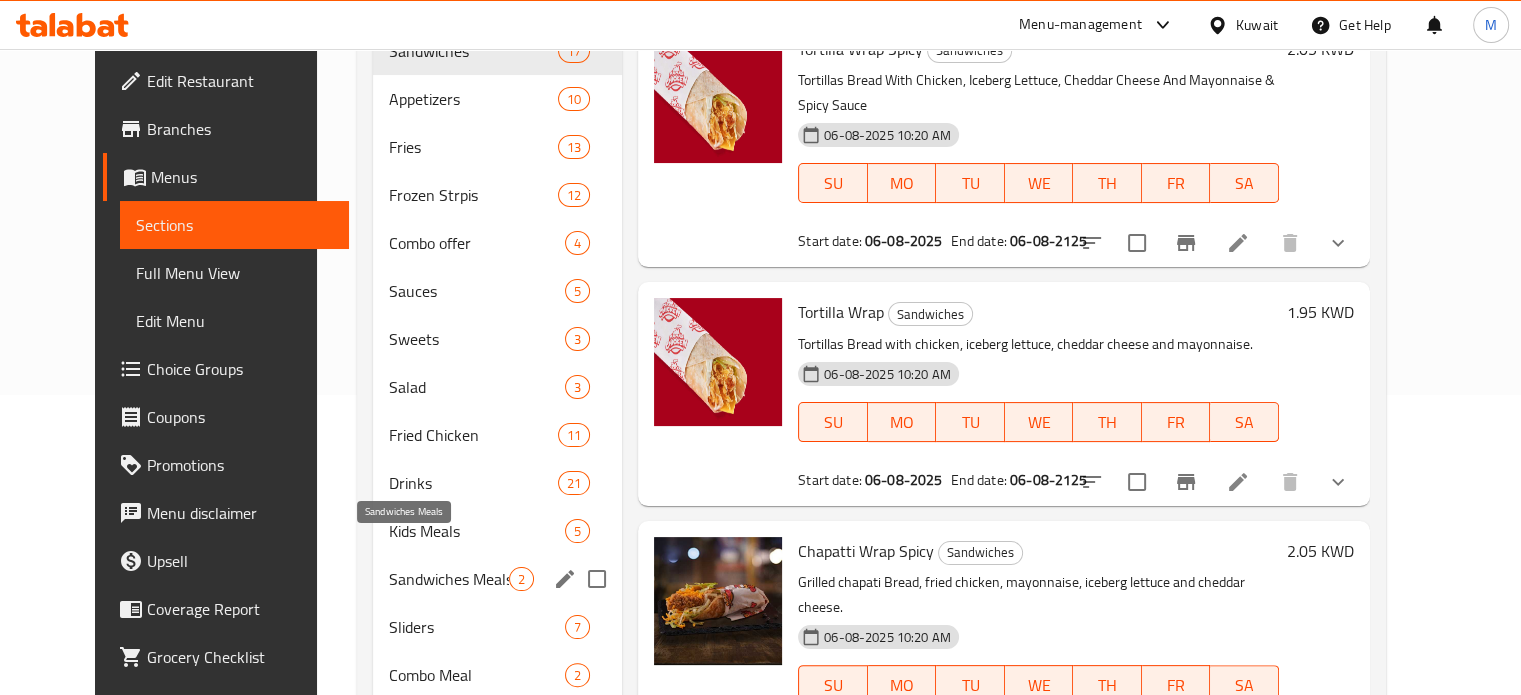 click on "Sandwiches Meals" at bounding box center (449, 579) 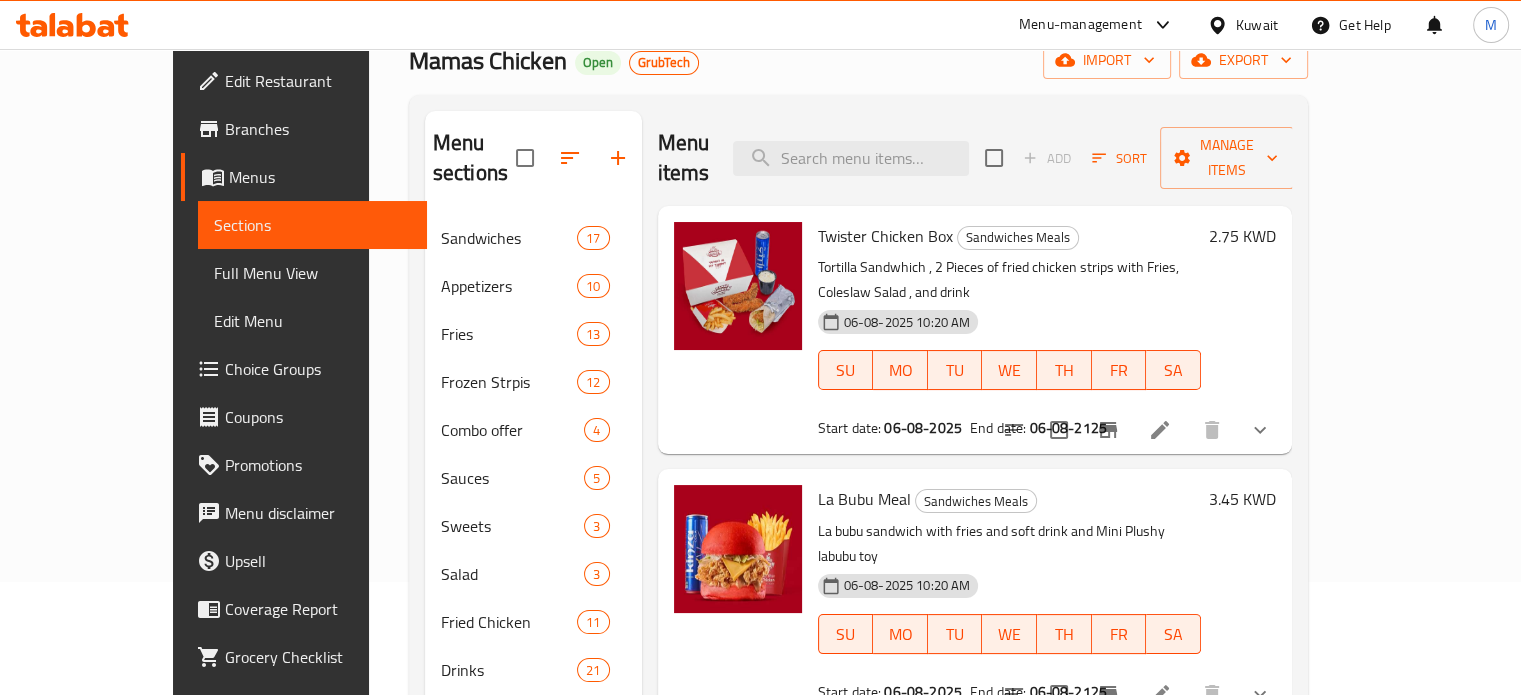 scroll, scrollTop: 100, scrollLeft: 0, axis: vertical 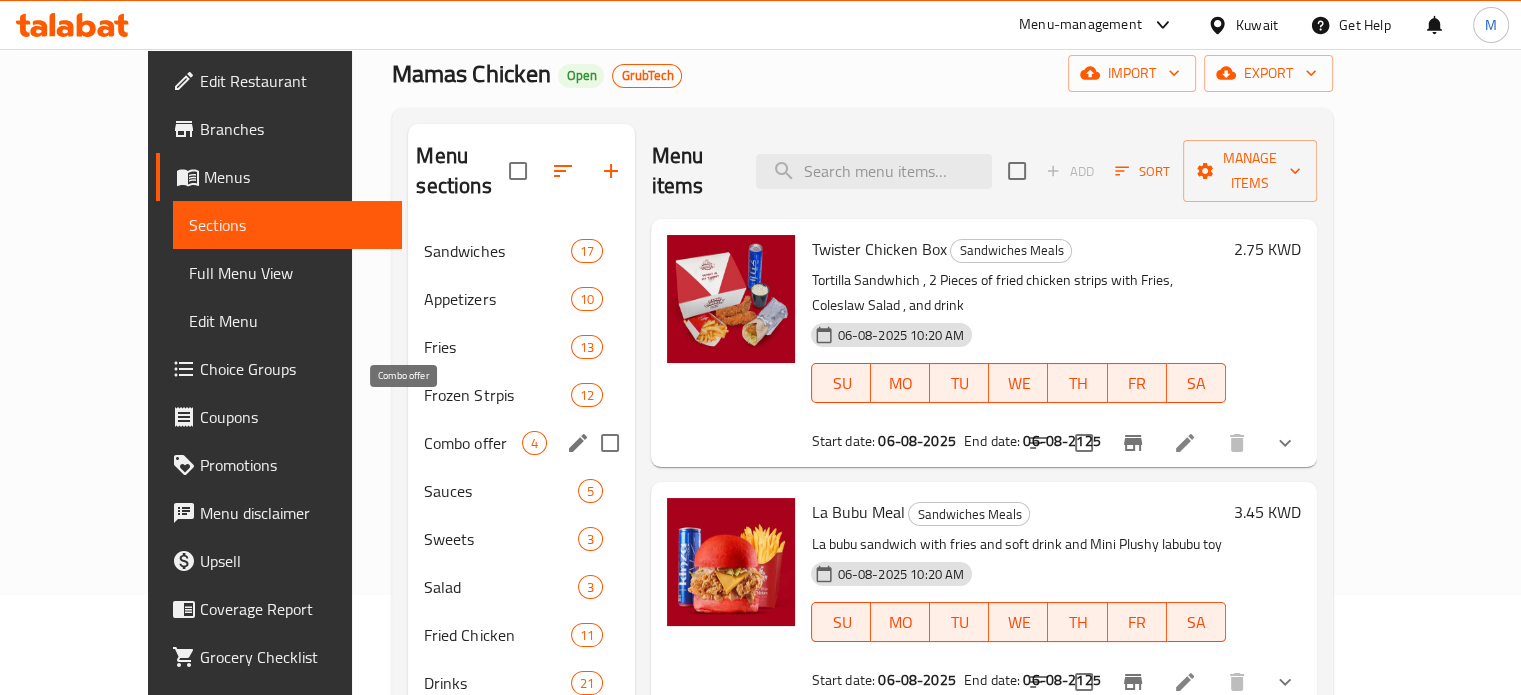 click on "Combo offer" at bounding box center (473, 443) 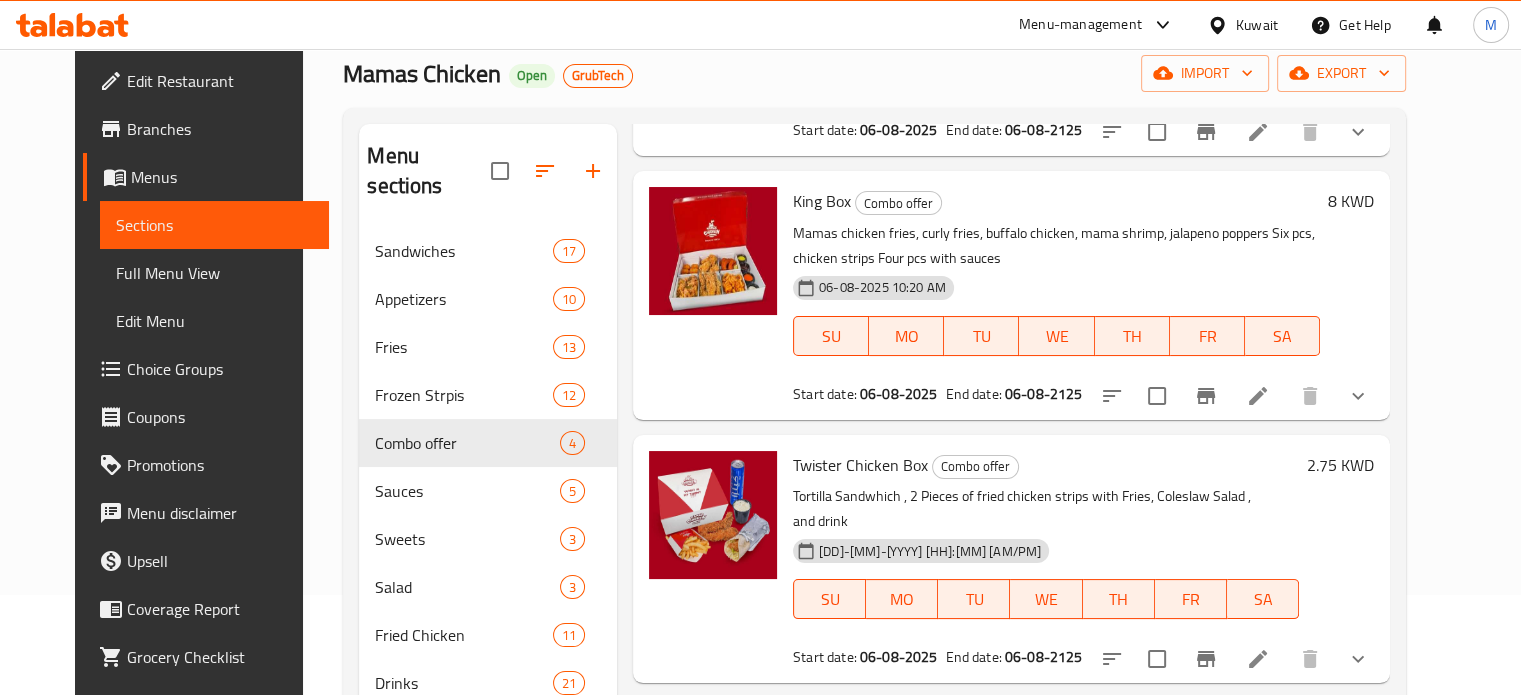 scroll, scrollTop: 276, scrollLeft: 0, axis: vertical 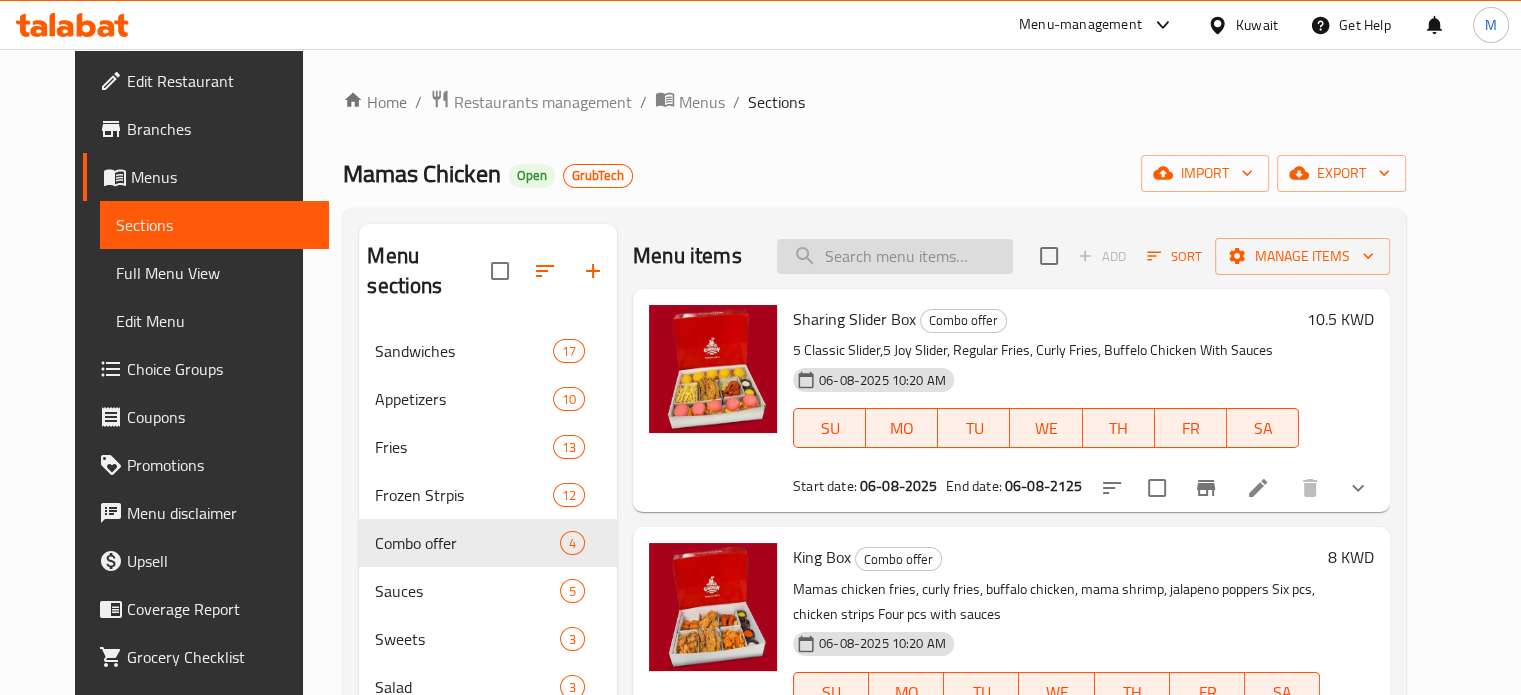 click at bounding box center (895, 256) 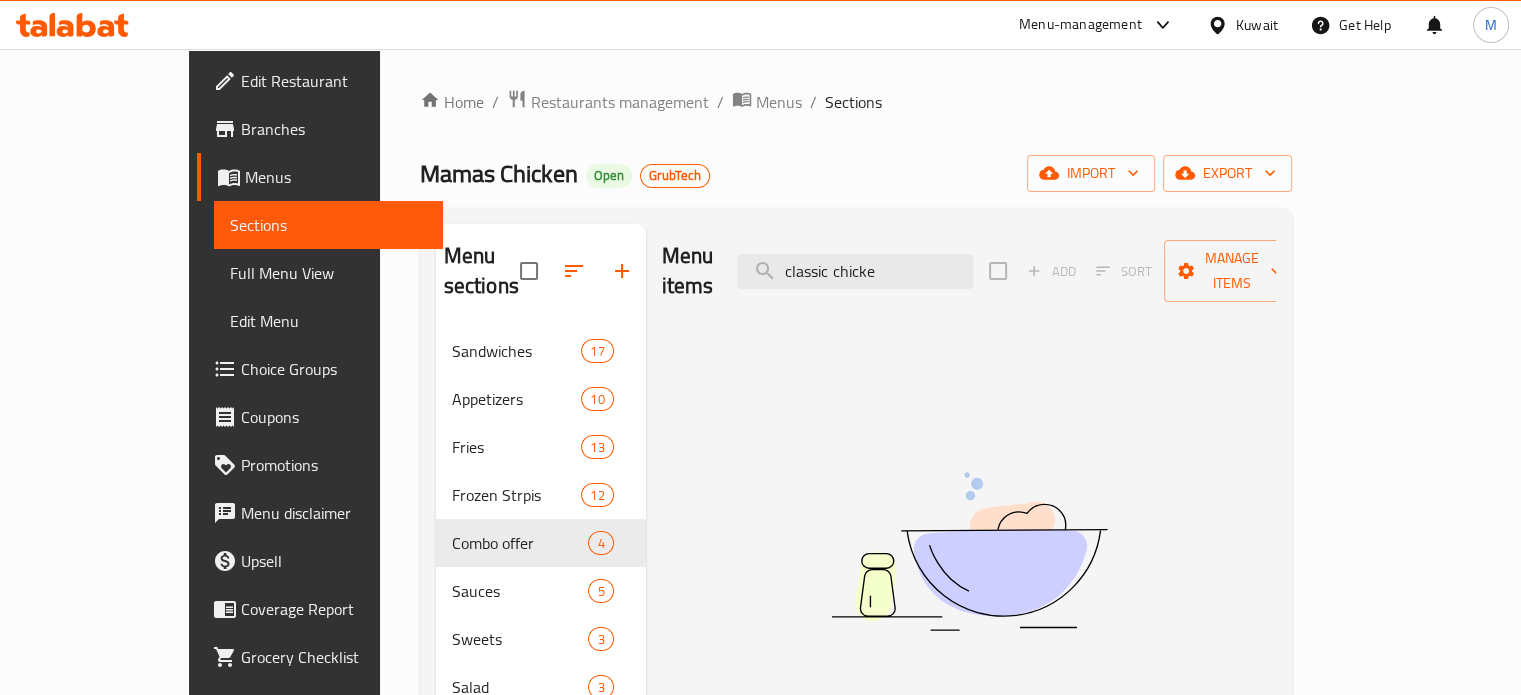 type on "classic chicke" 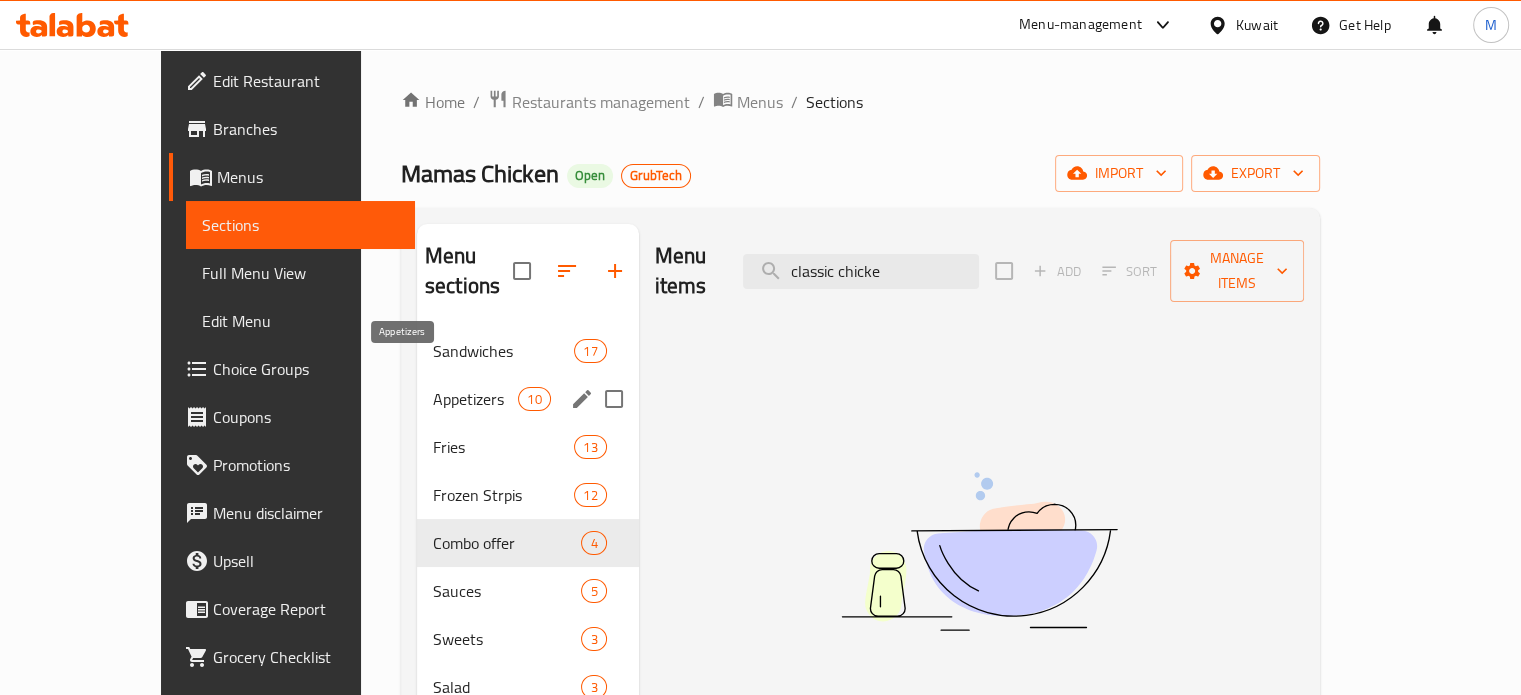 click on "Appetizers" at bounding box center [475, 399] 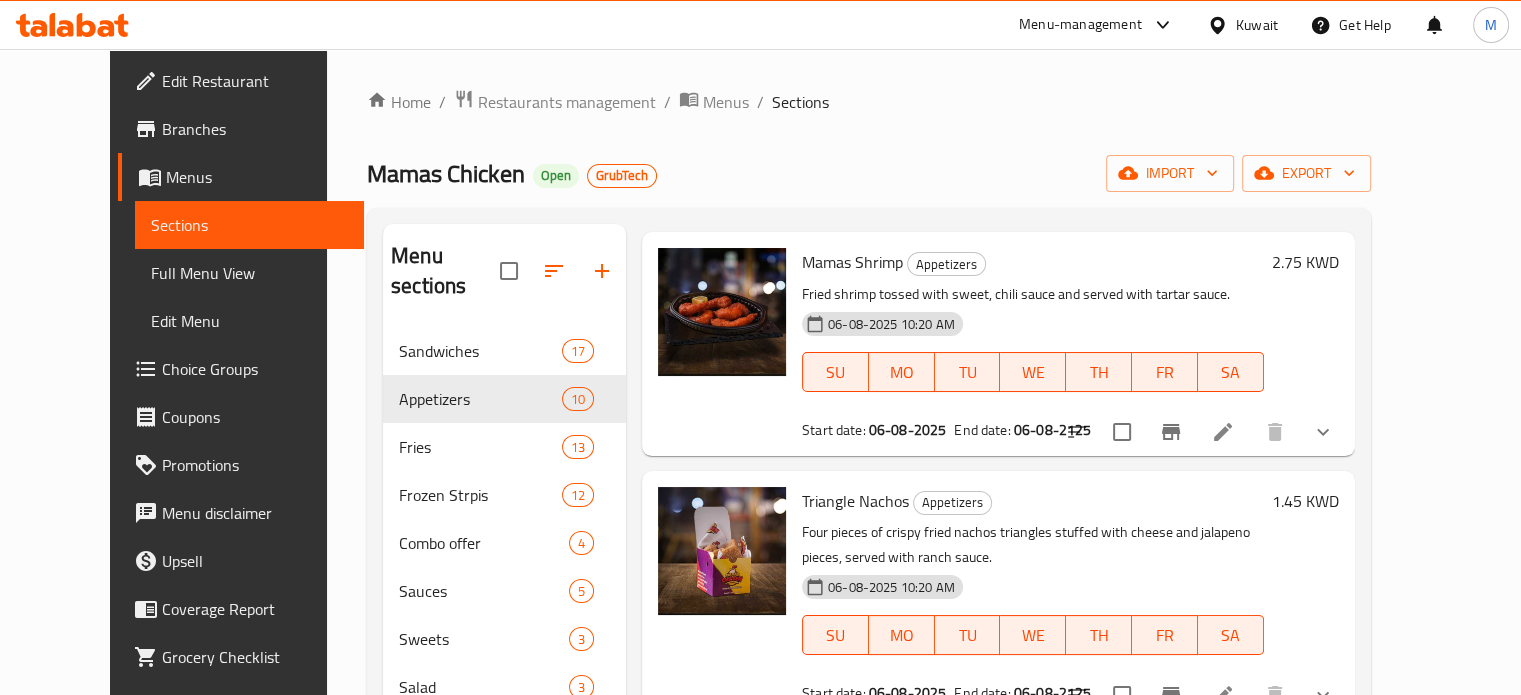 scroll, scrollTop: 400, scrollLeft: 0, axis: vertical 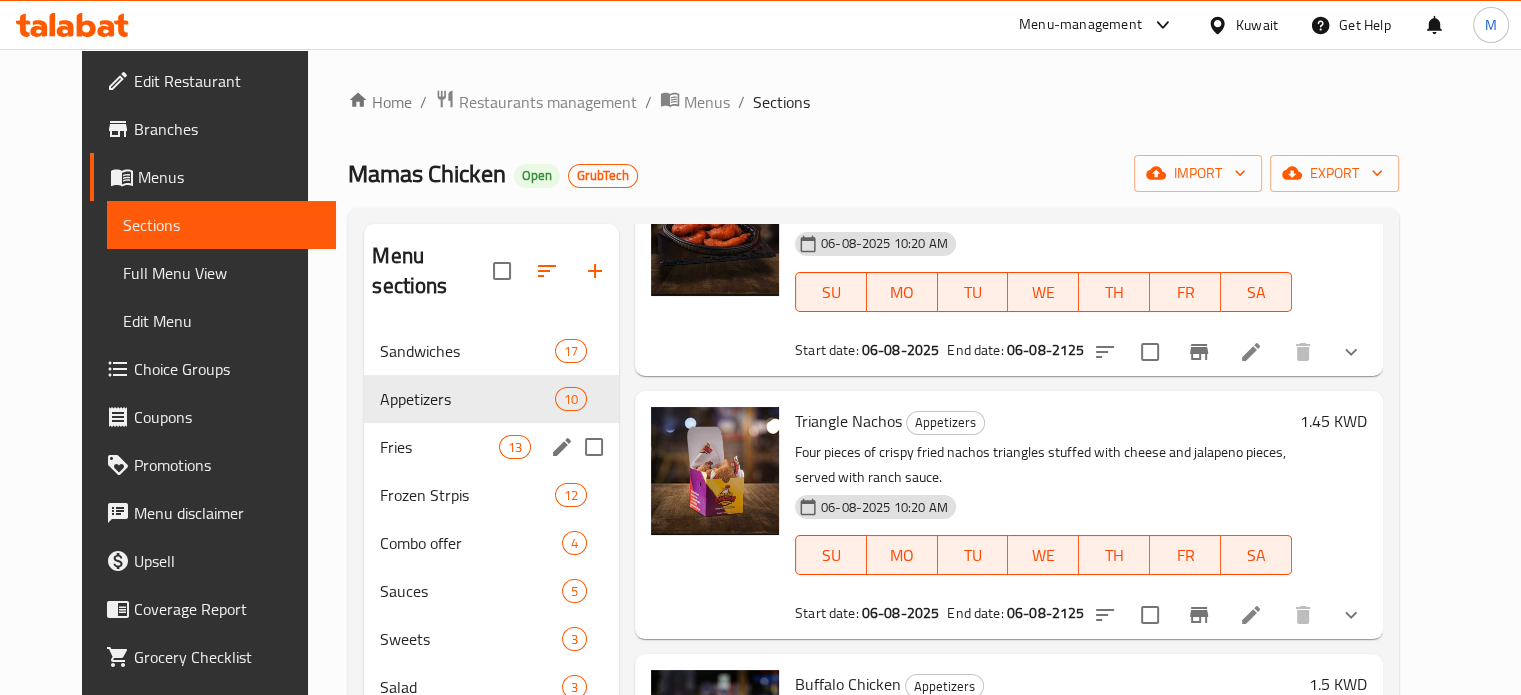click on "Fries 13" at bounding box center (491, 447) 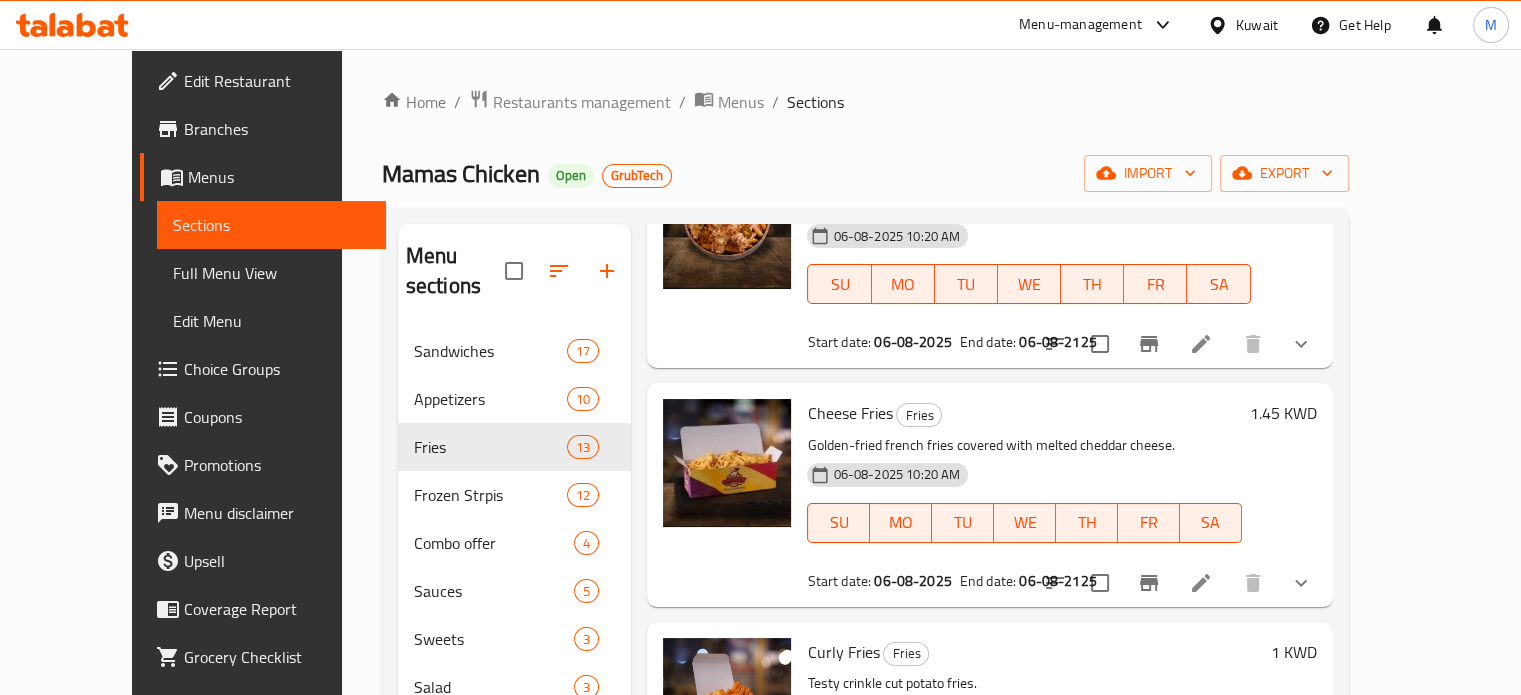 scroll, scrollTop: 1700, scrollLeft: 0, axis: vertical 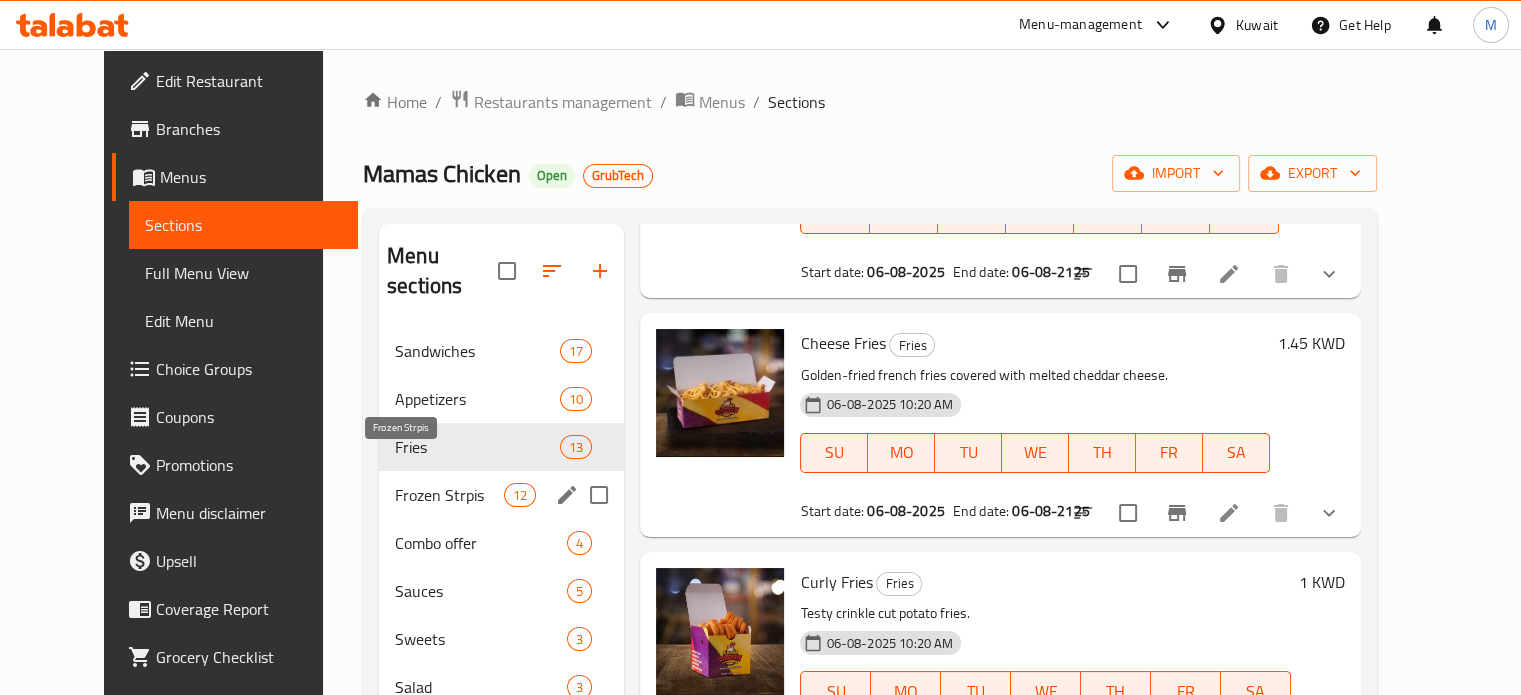 click on "Frozen Strpis" at bounding box center [449, 495] 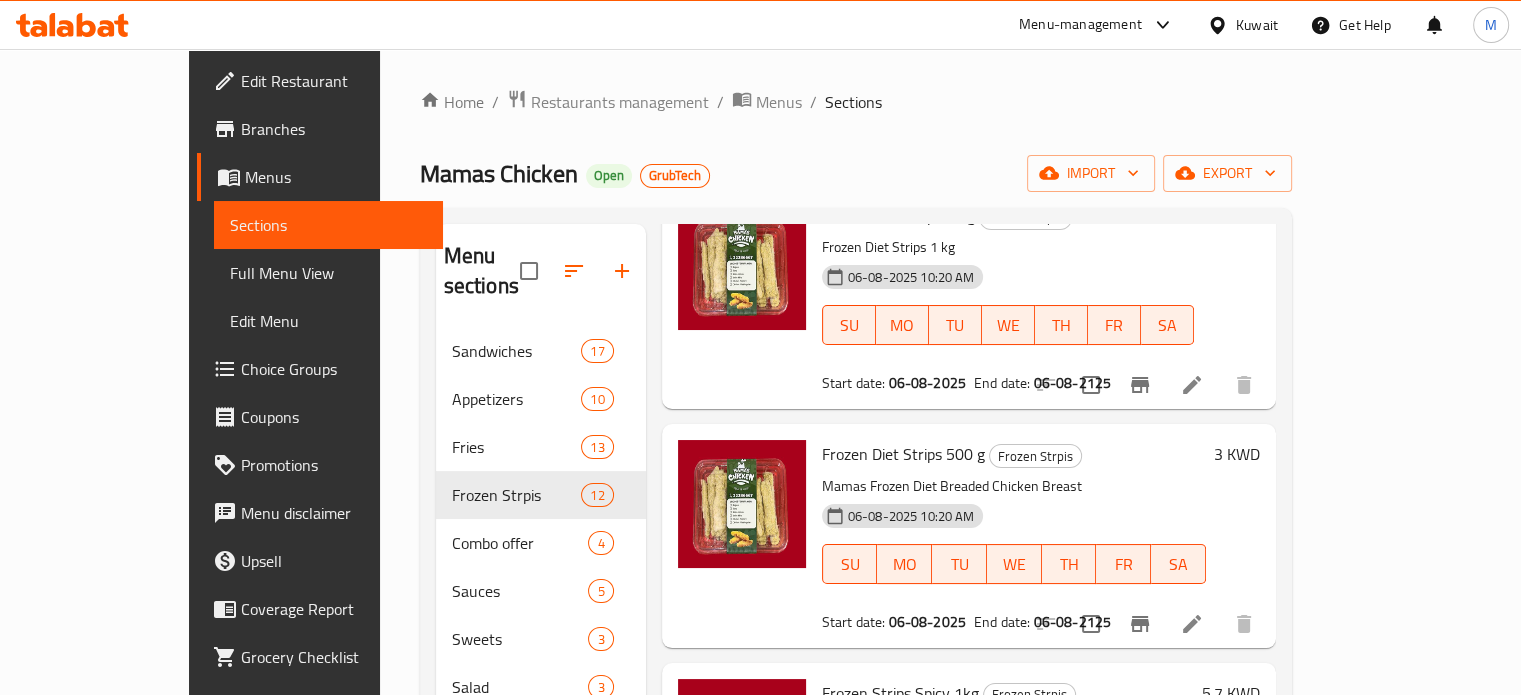 scroll, scrollTop: 0, scrollLeft: 0, axis: both 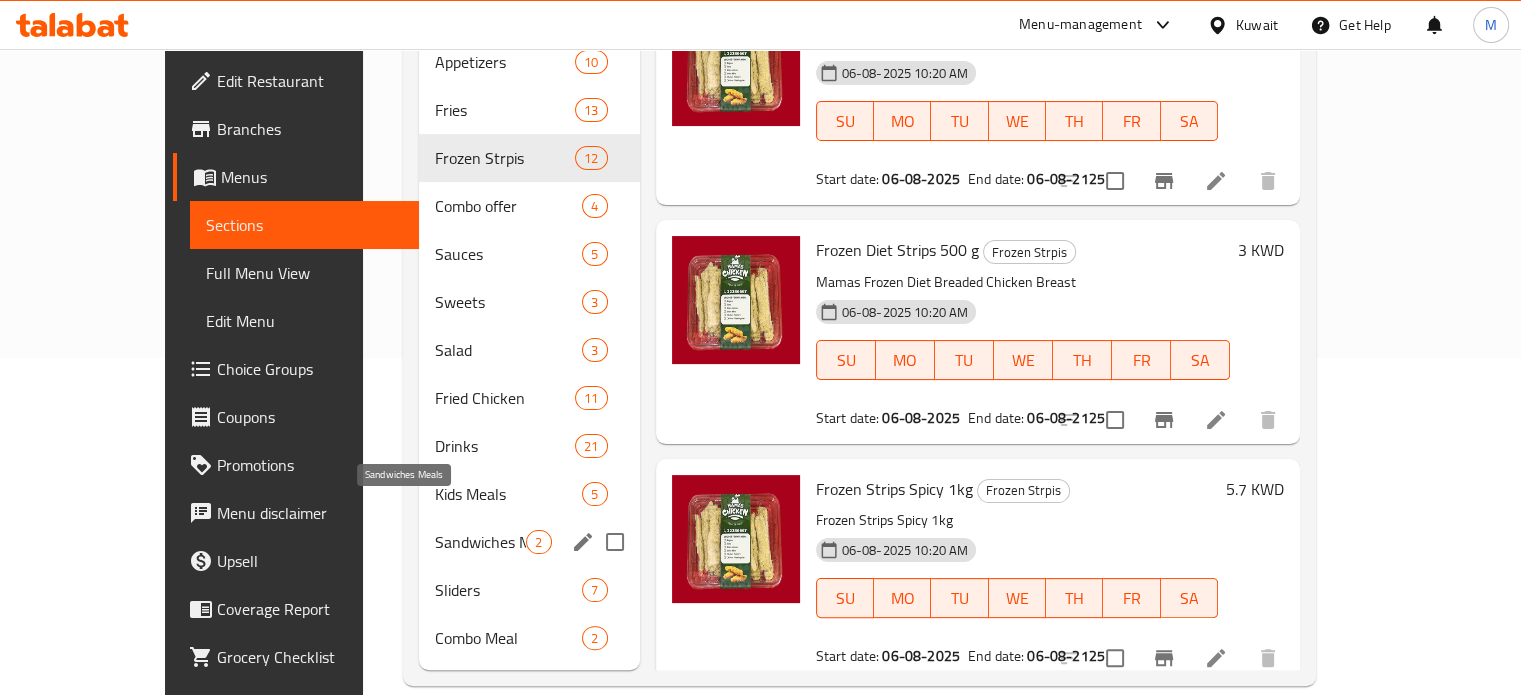 click on "Sandwiches Meals" at bounding box center (480, 542) 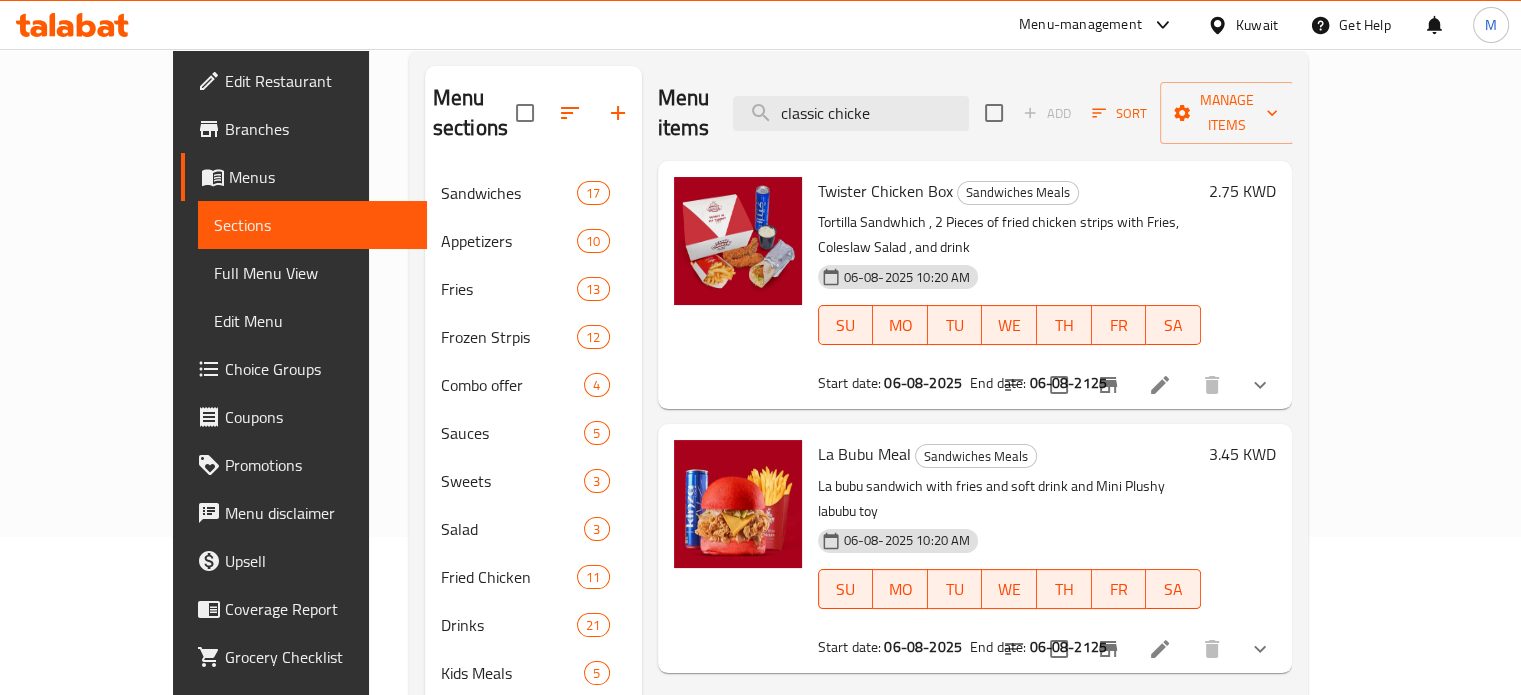scroll, scrollTop: 337, scrollLeft: 0, axis: vertical 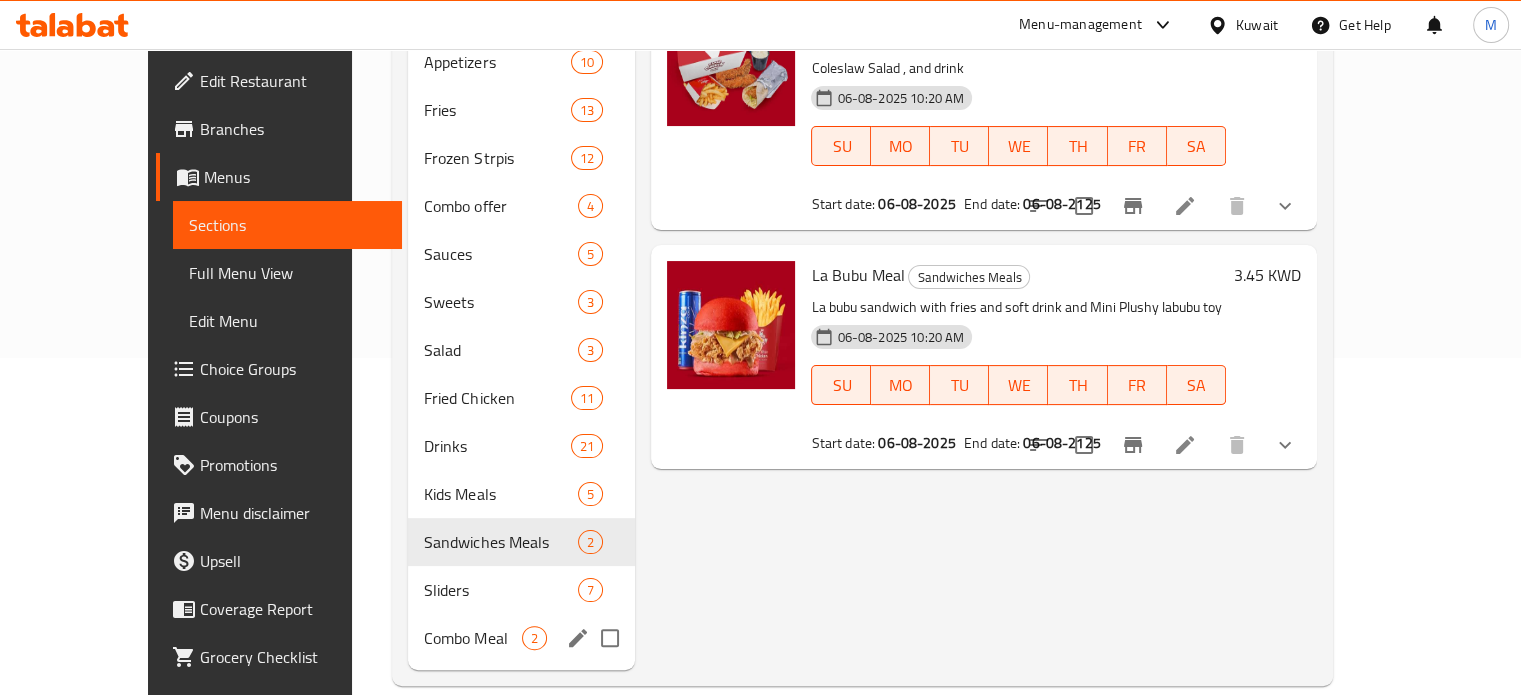 click on "Combo Meal" at bounding box center (473, 638) 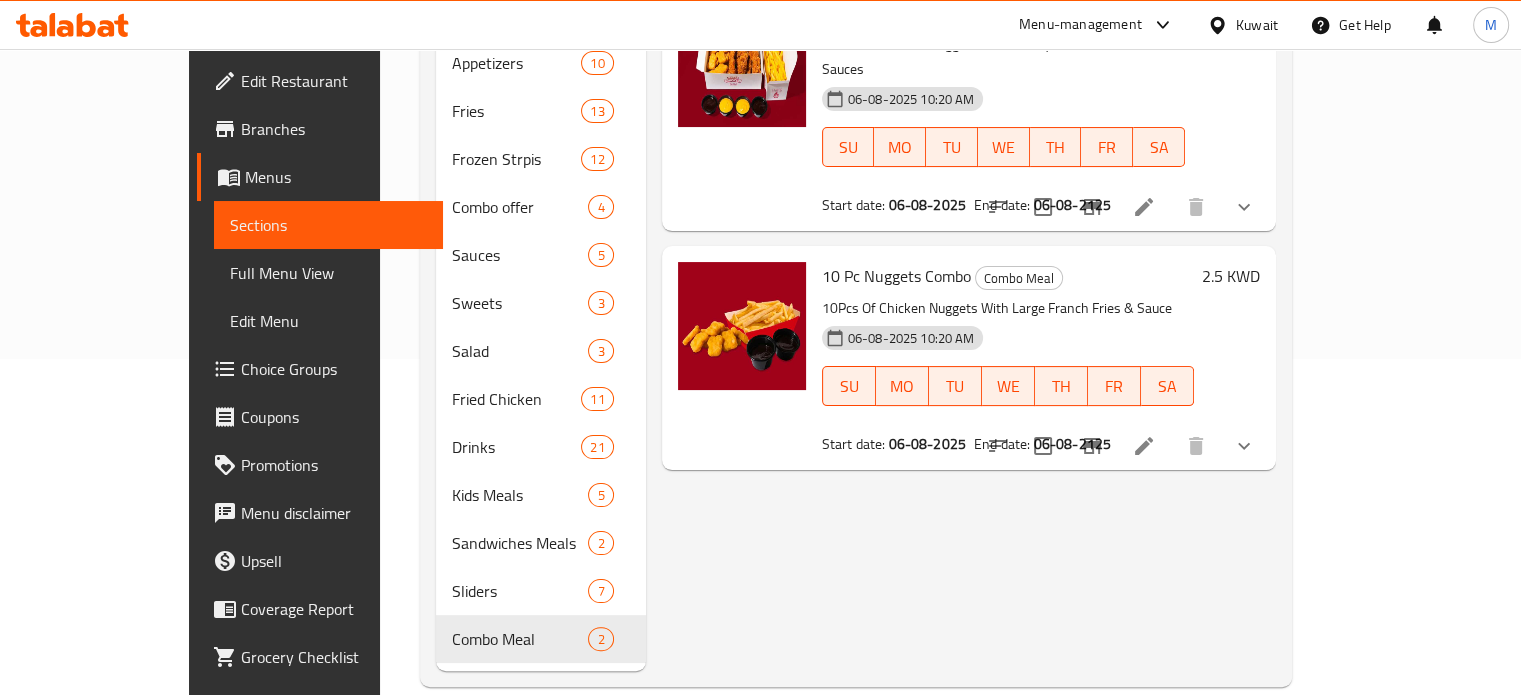 scroll, scrollTop: 337, scrollLeft: 0, axis: vertical 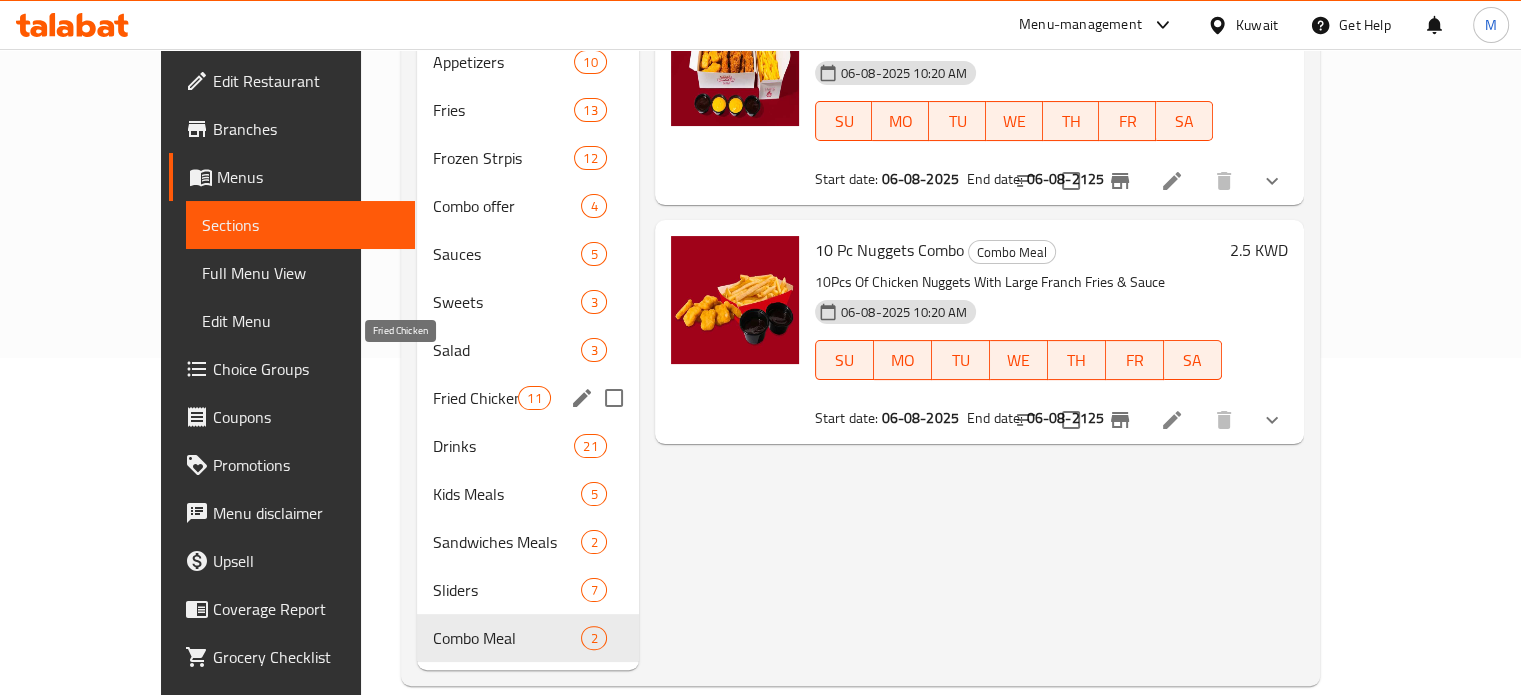 click on "Fried Chicken" at bounding box center [475, 398] 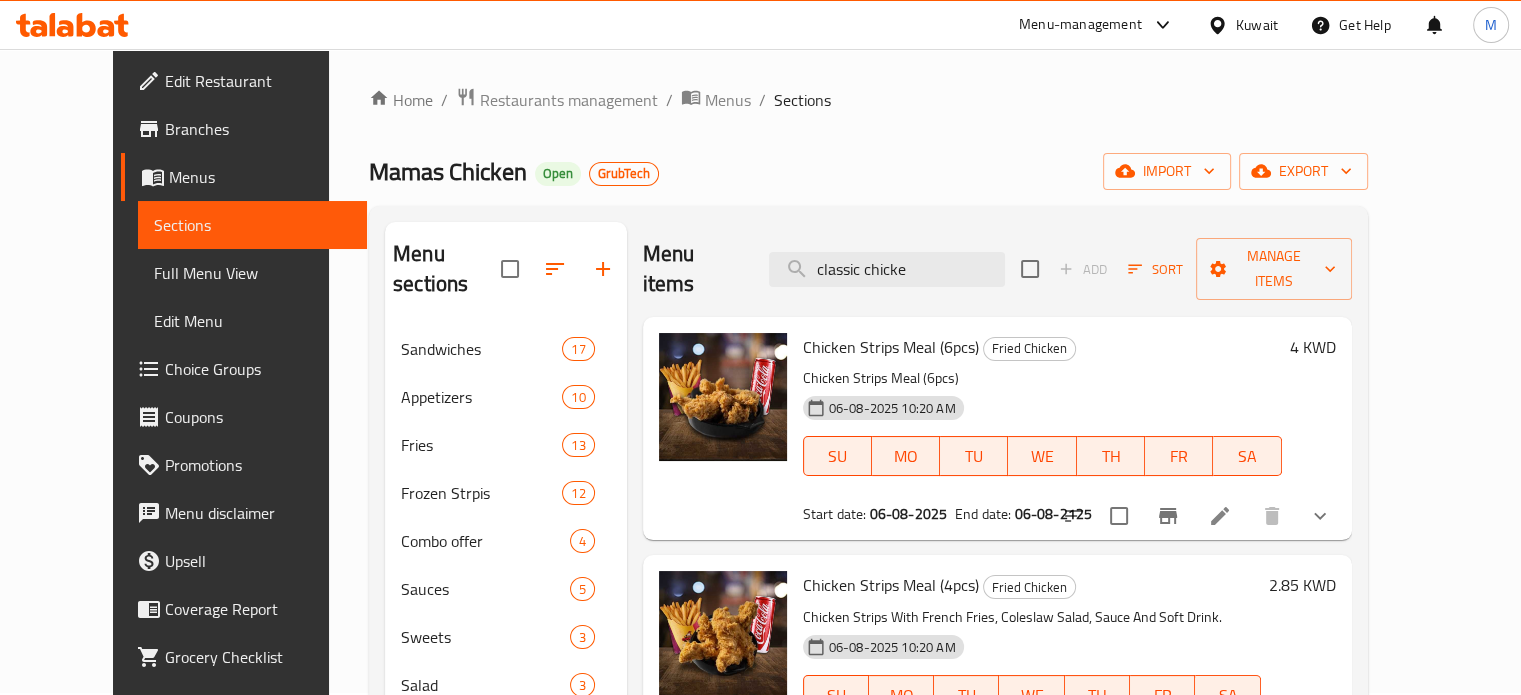 scroll, scrollTop: 0, scrollLeft: 0, axis: both 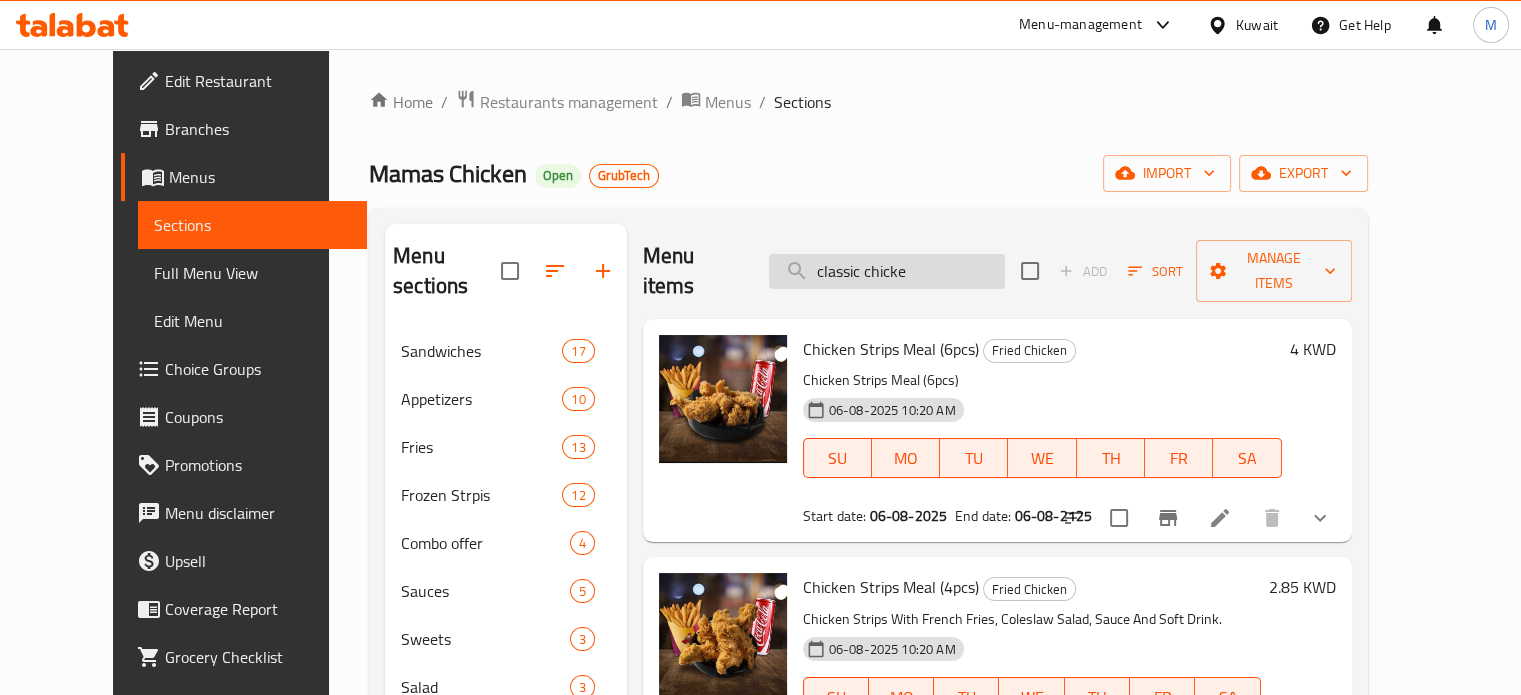 click on "classic chicke" at bounding box center (887, 271) 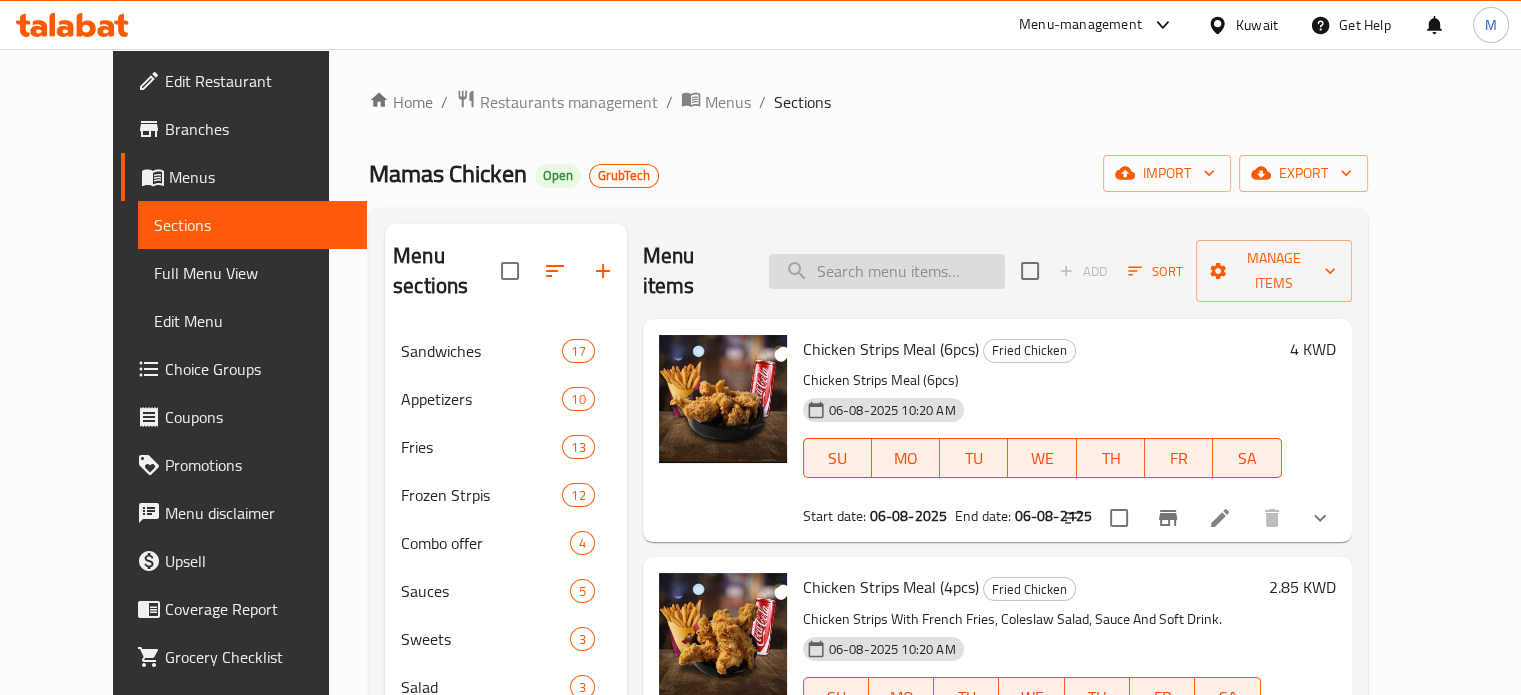 type on "c" 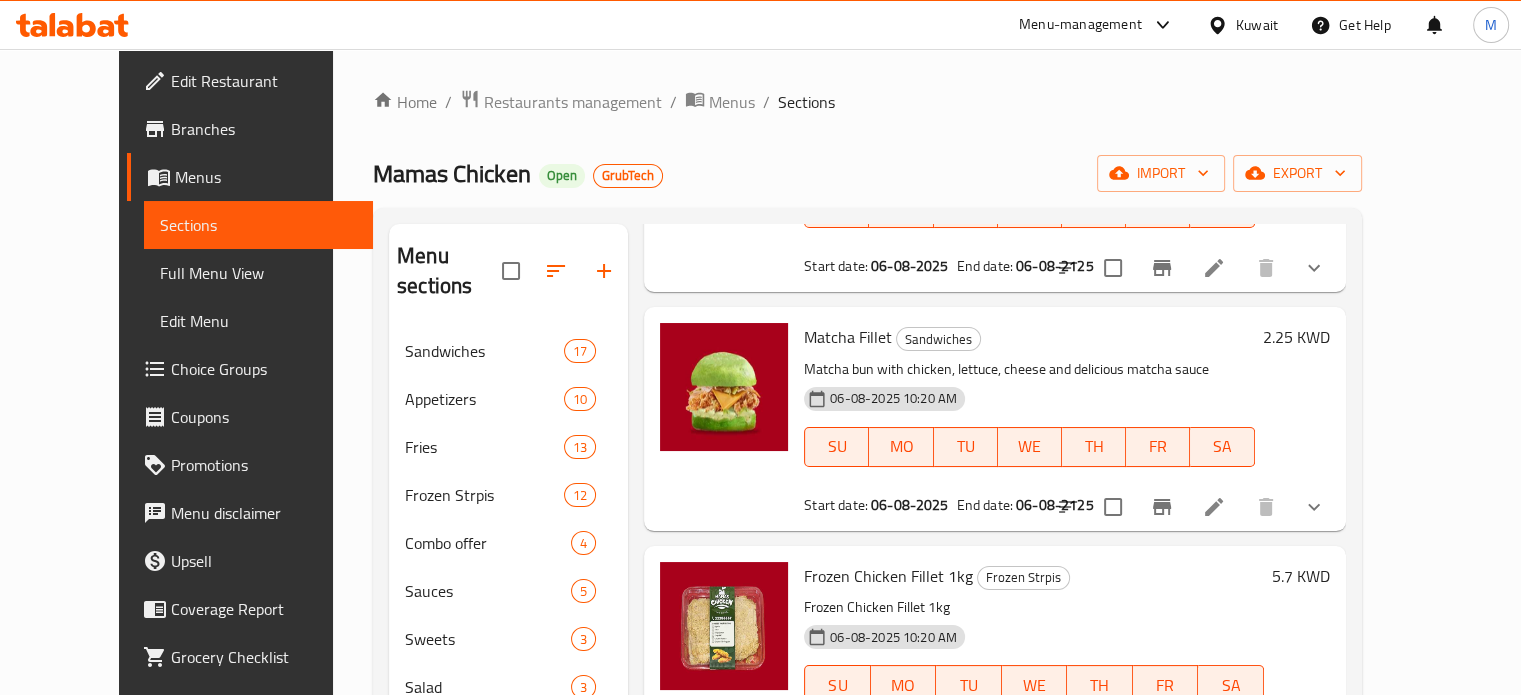 scroll, scrollTop: 2184, scrollLeft: 0, axis: vertical 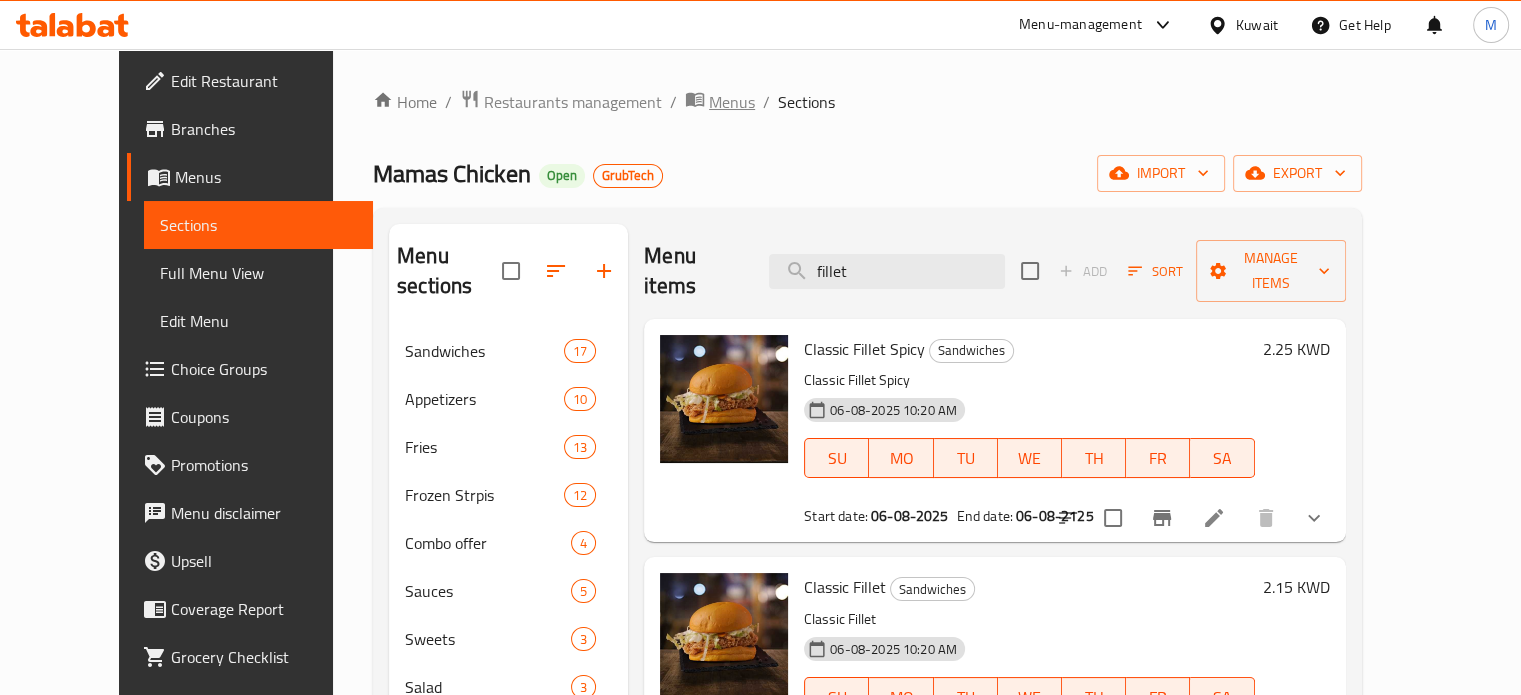 type on "fillet" 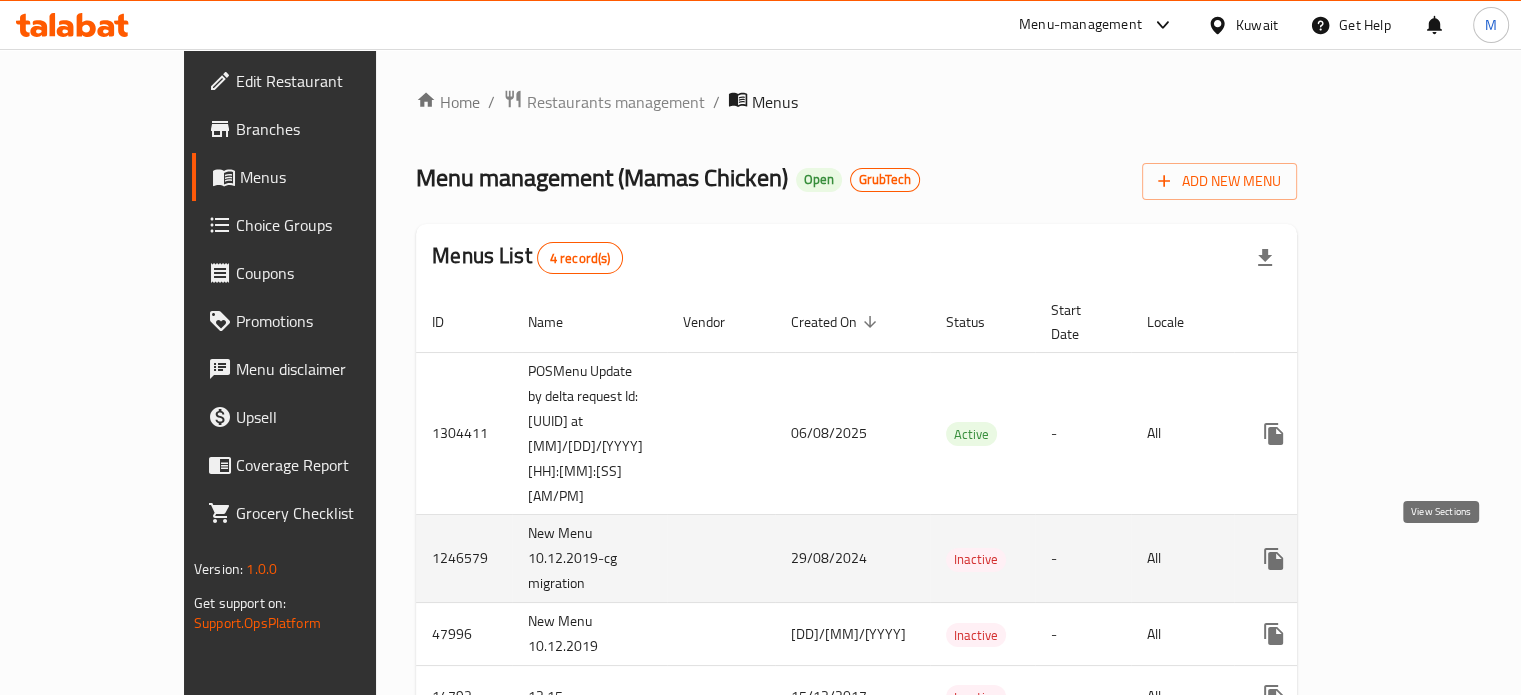 click 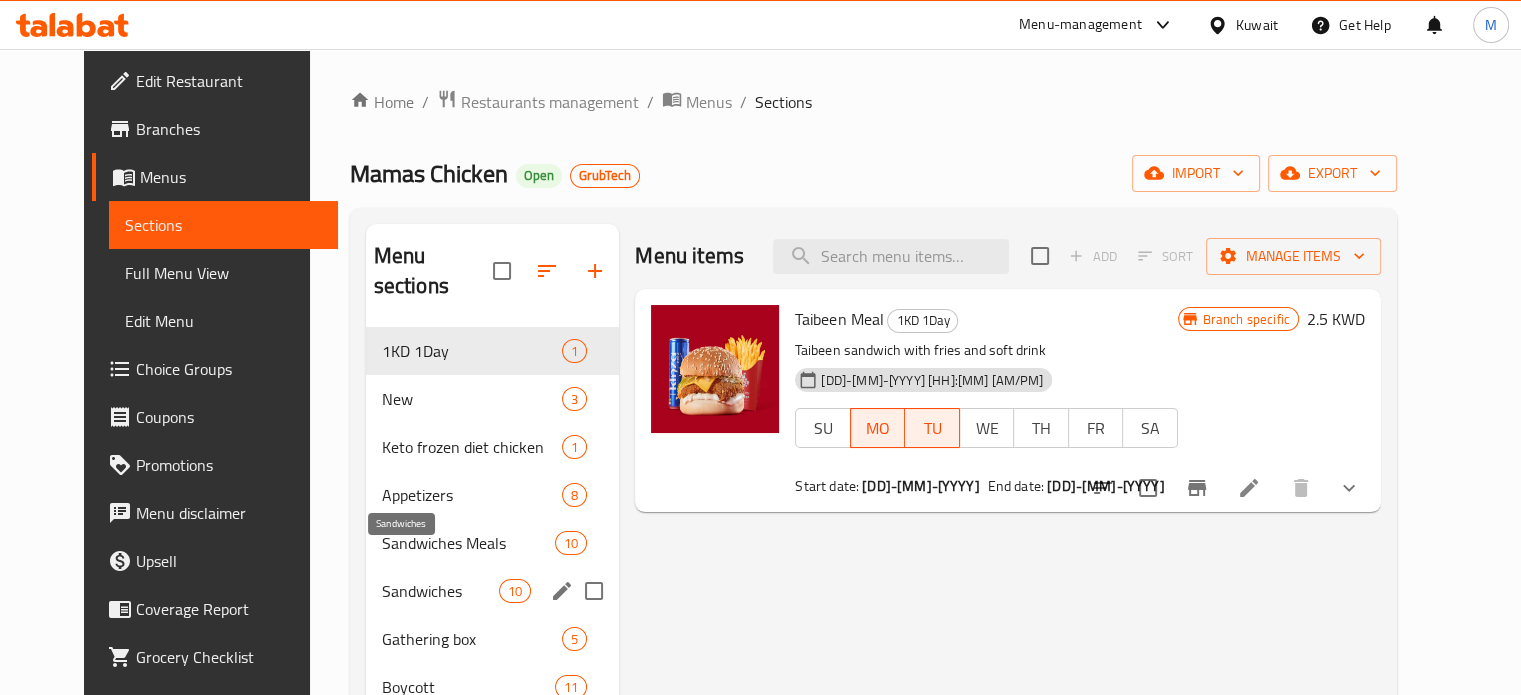 click on "Sandwiches" at bounding box center [440, 591] 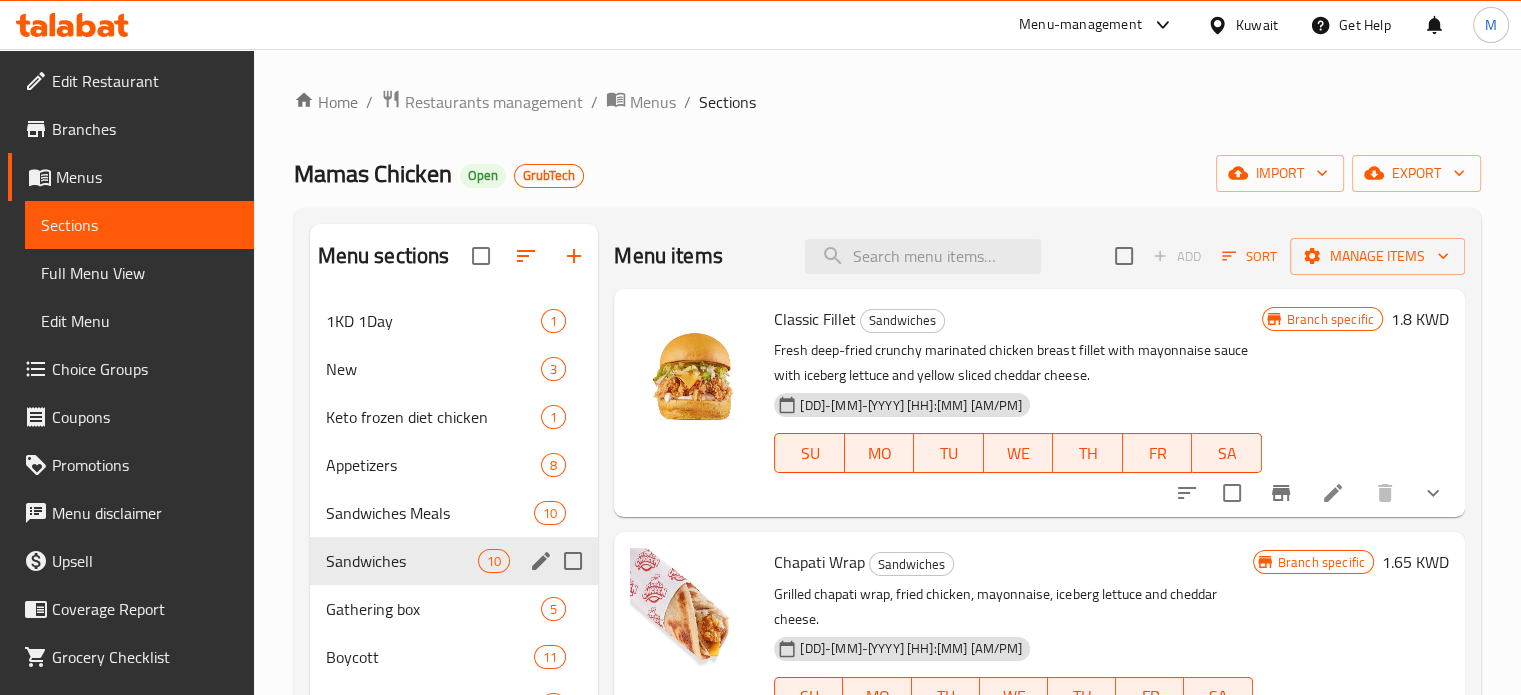 click on "Sandwiches Meals" at bounding box center (430, 513) 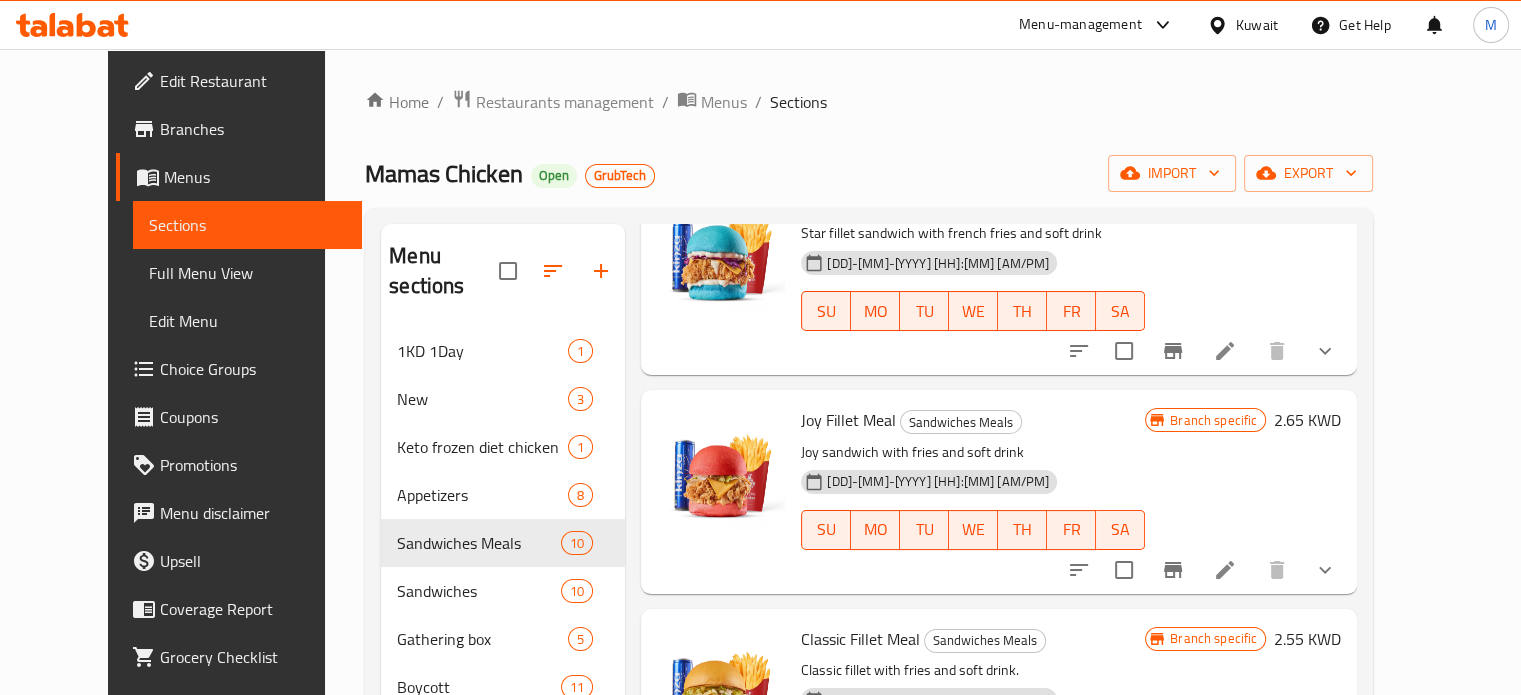 scroll, scrollTop: 1049, scrollLeft: 0, axis: vertical 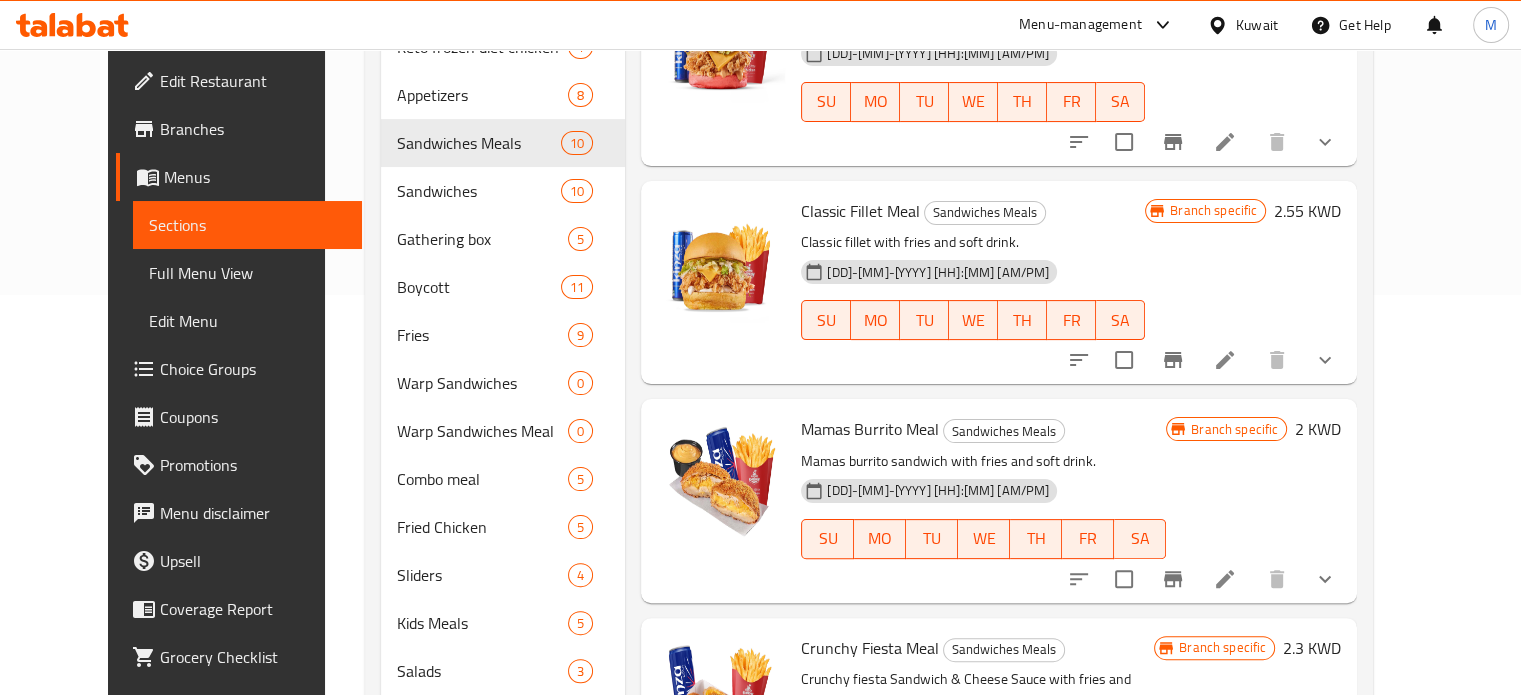 click on "Classic Fillet Meal" at bounding box center [860, 211] 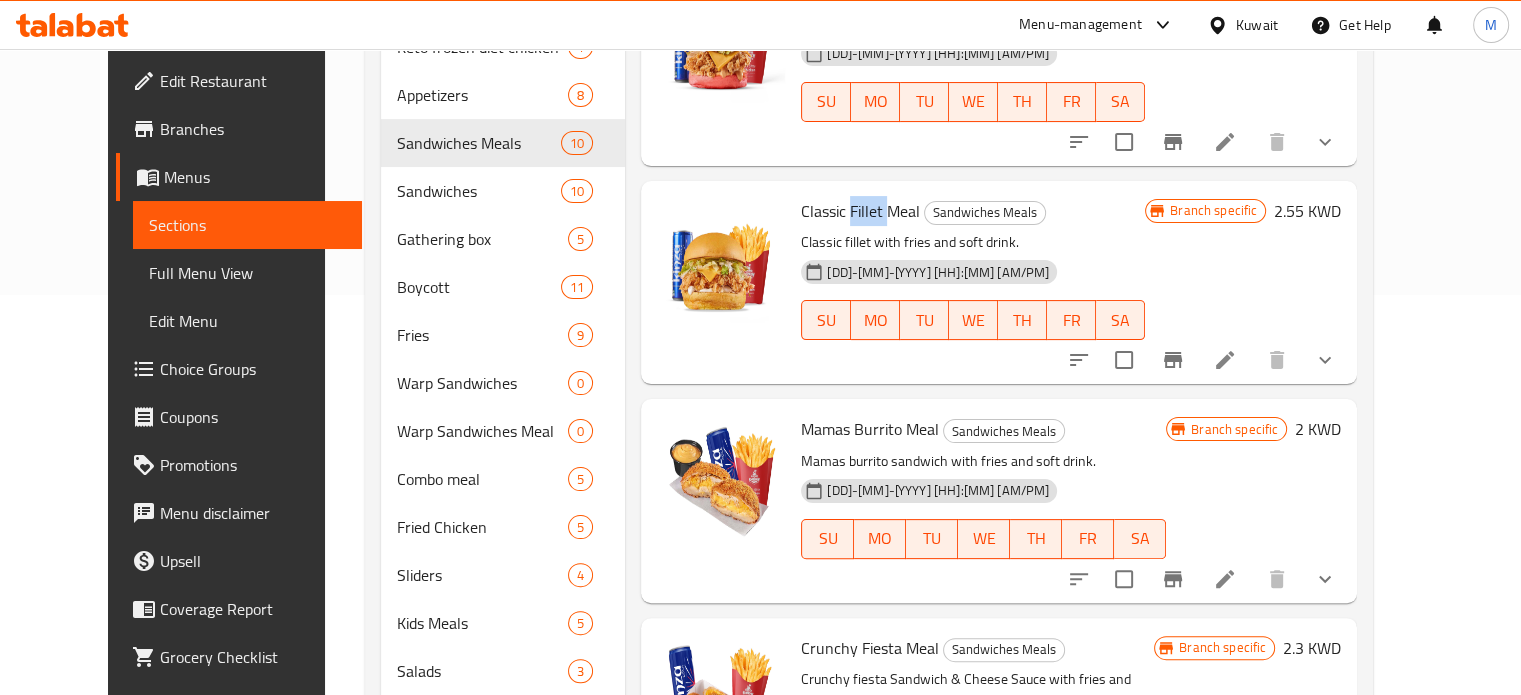 click on "Classic Fillet Meal" at bounding box center [860, 211] 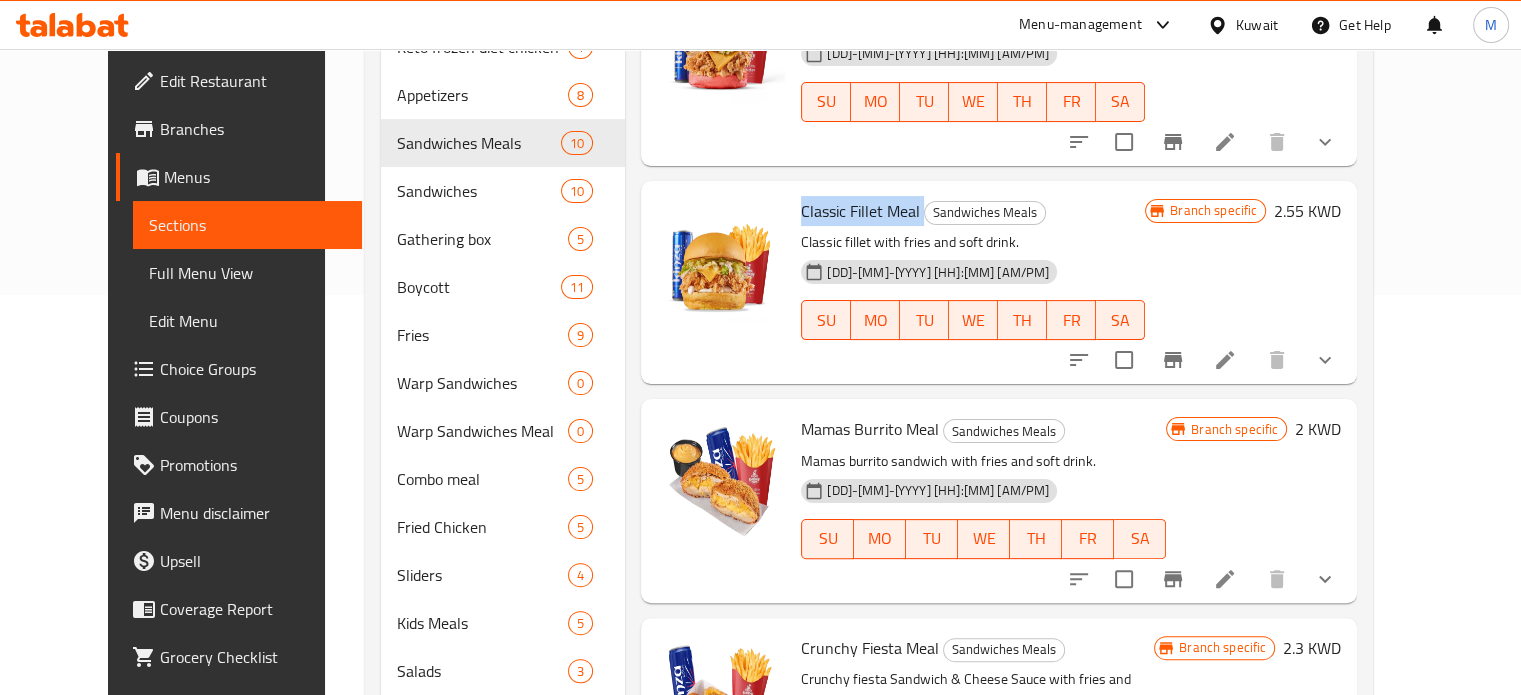 click on "Classic Fillet Meal" at bounding box center [860, 211] 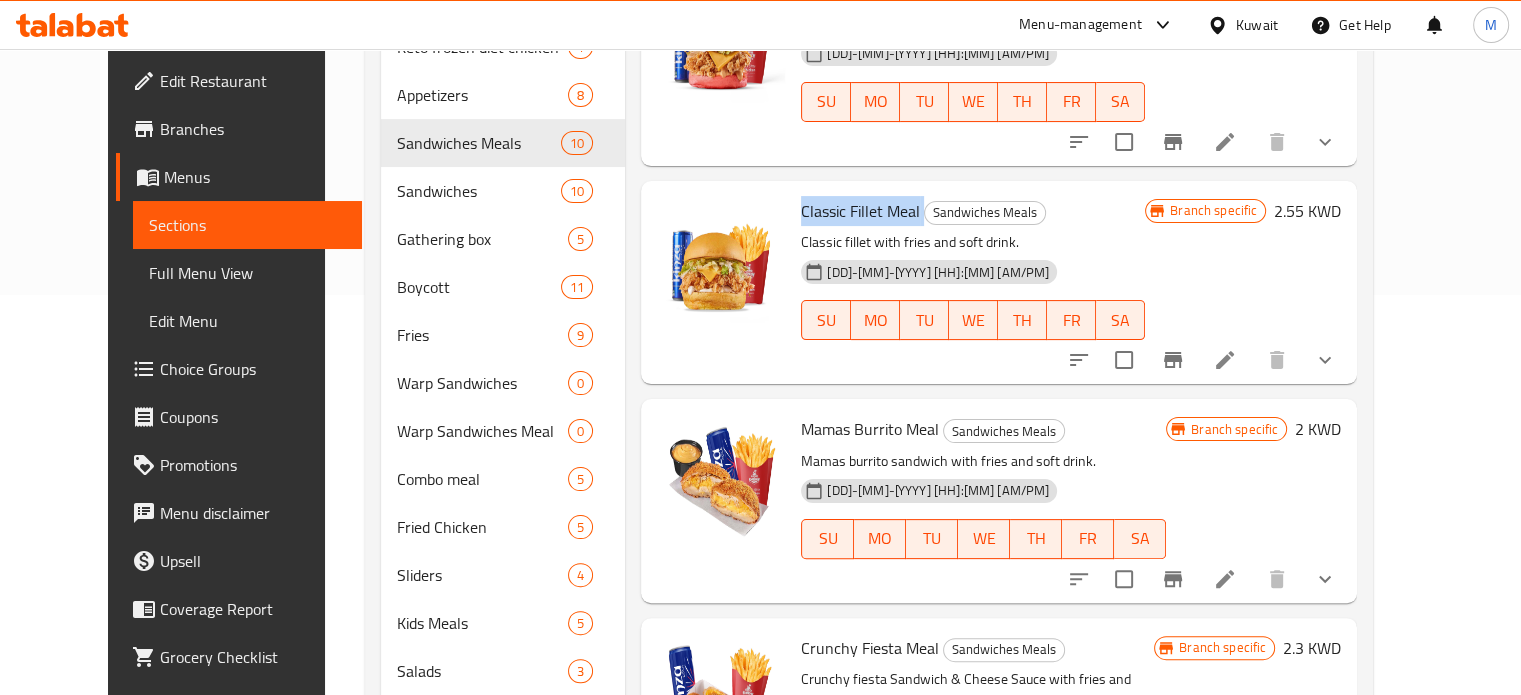 copy on "Classic Fillet Meal" 